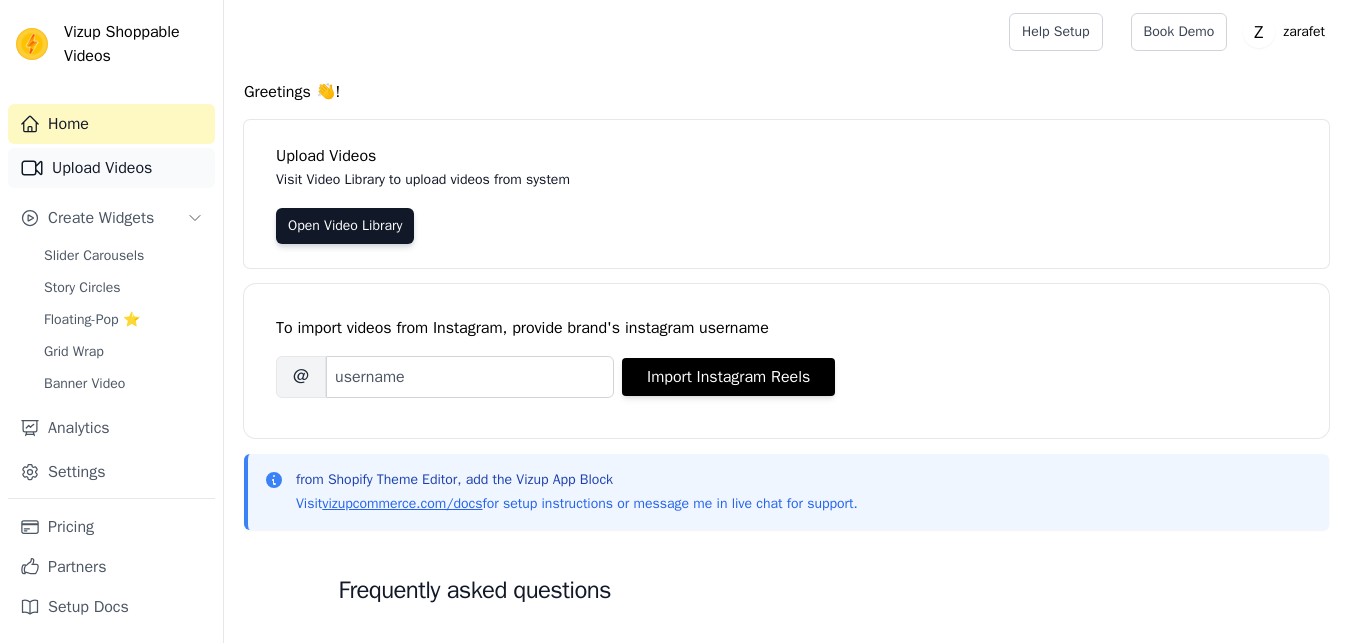 scroll, scrollTop: 77, scrollLeft: 0, axis: vertical 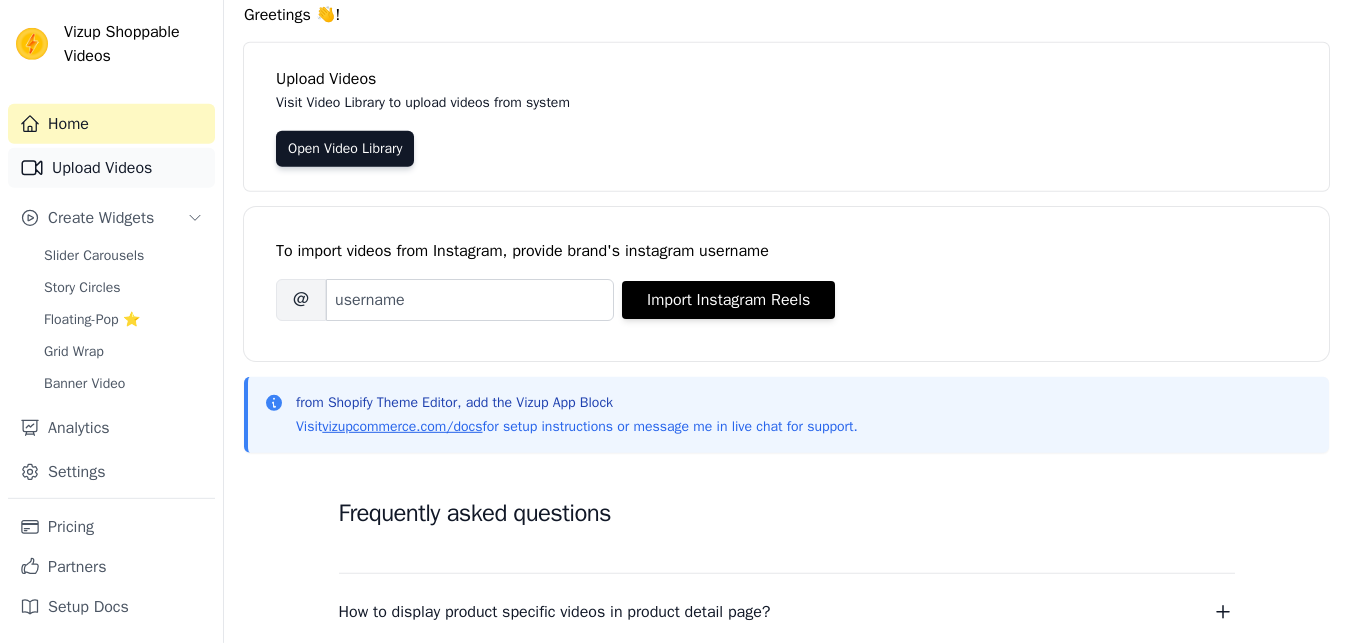 click on "Upload Videos" at bounding box center [111, 168] 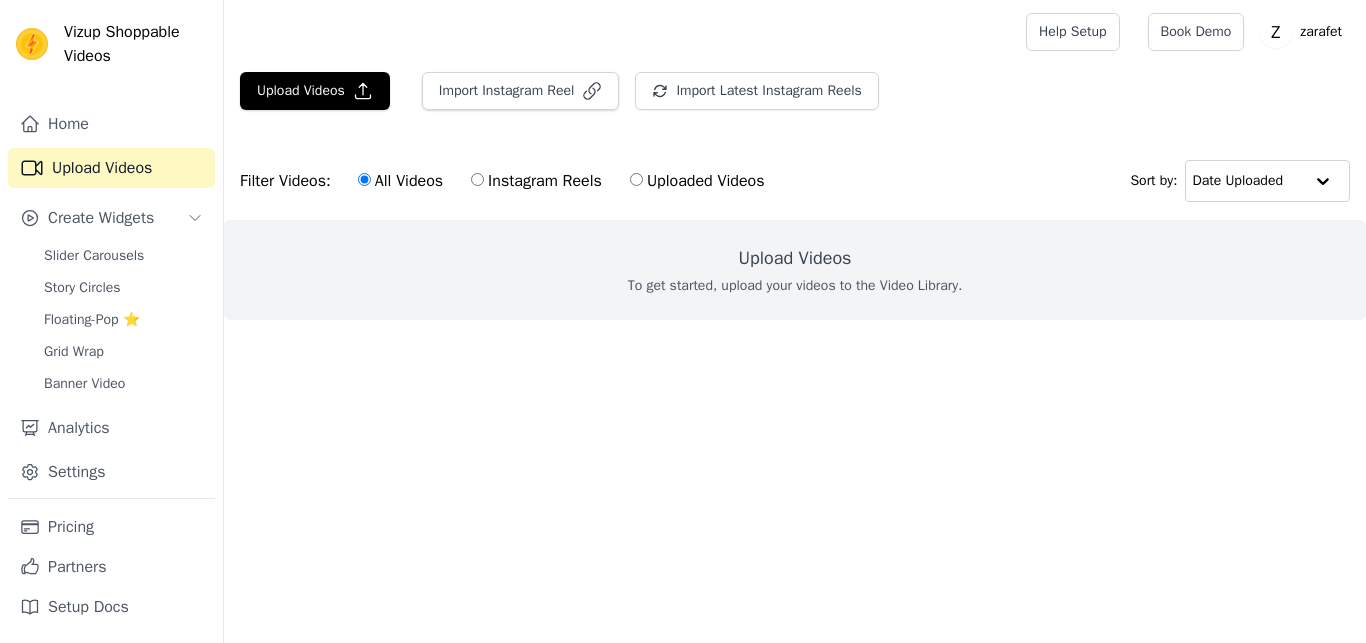 scroll, scrollTop: 0, scrollLeft: 0, axis: both 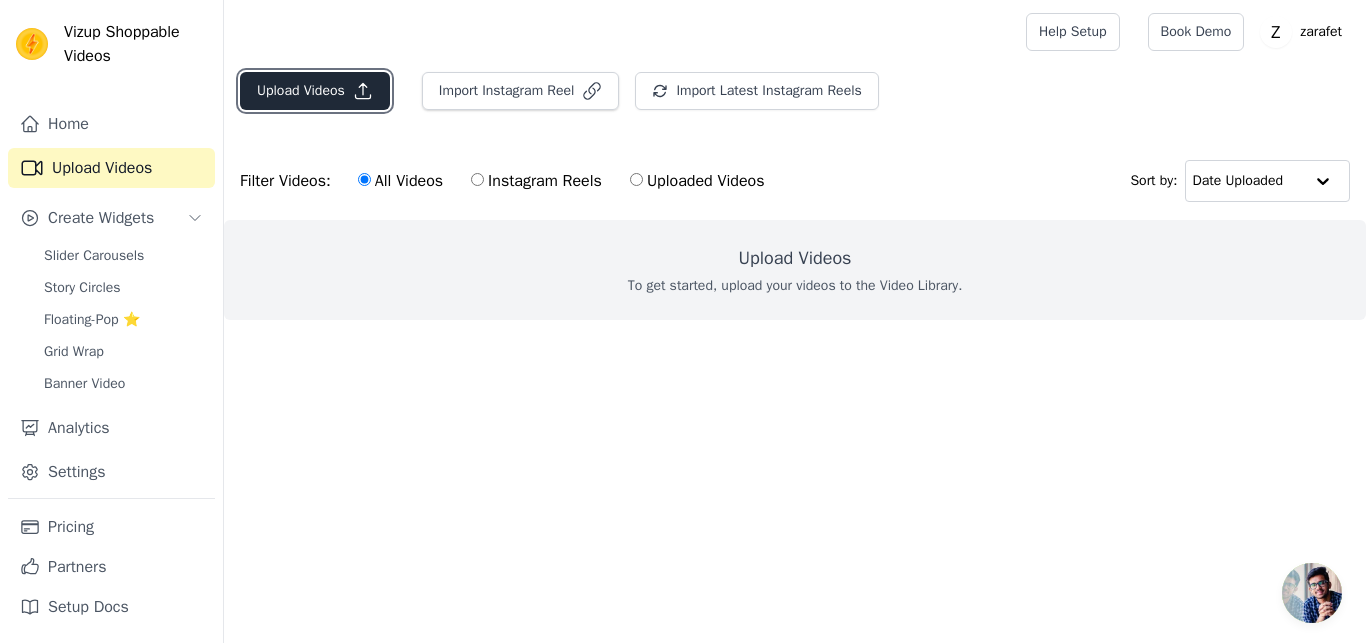 click on "Upload Videos" at bounding box center (315, 91) 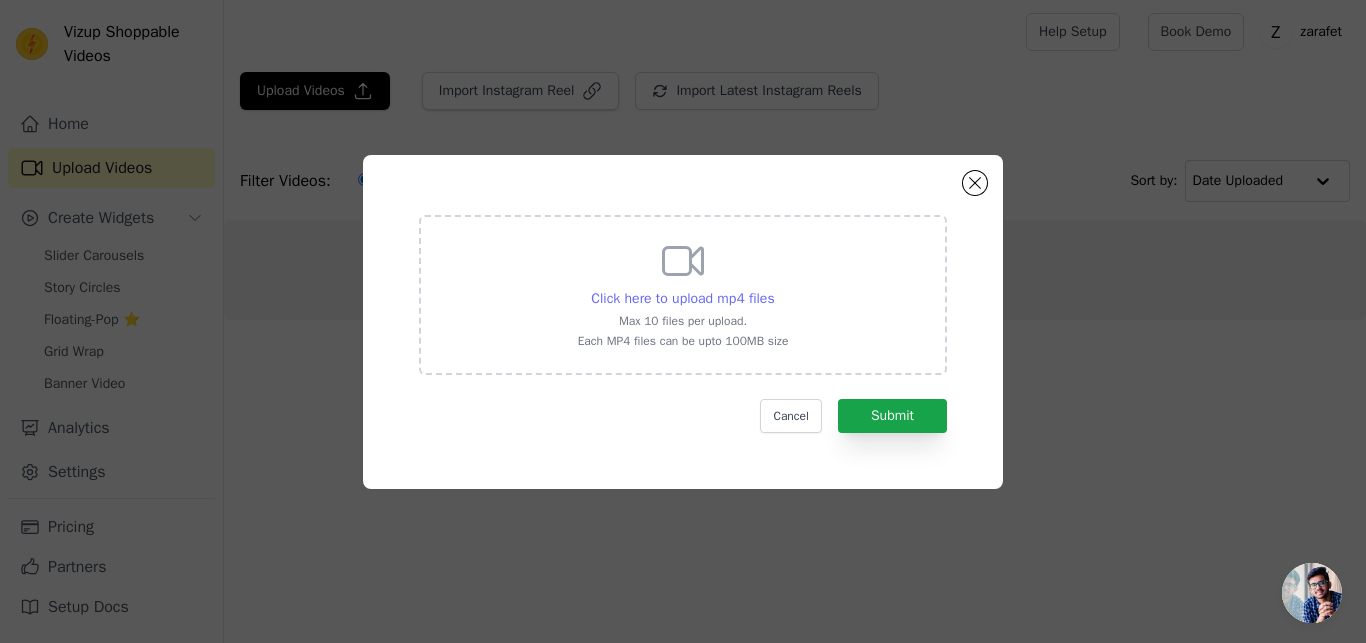 click on "Click here to upload mp4 files" at bounding box center (682, 298) 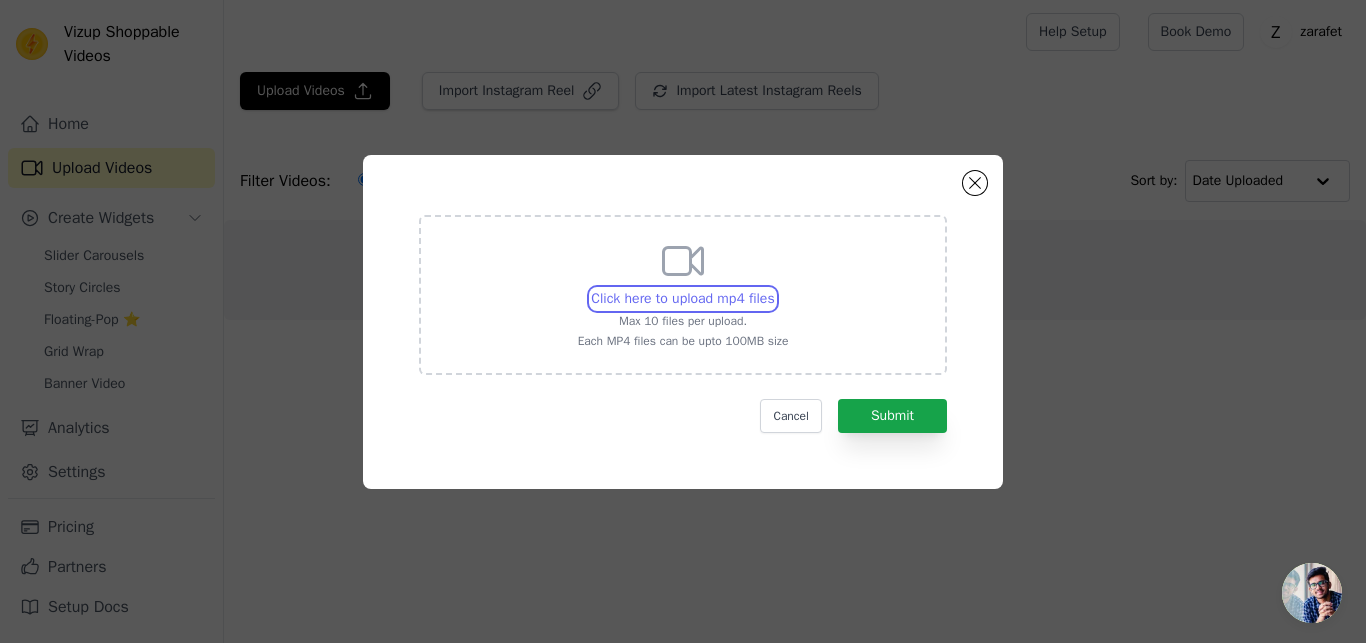 click on "Click here to upload mp4 files     Max 10 files per upload.   Each MP4 files can be upto 100MB size" at bounding box center (774, 288) 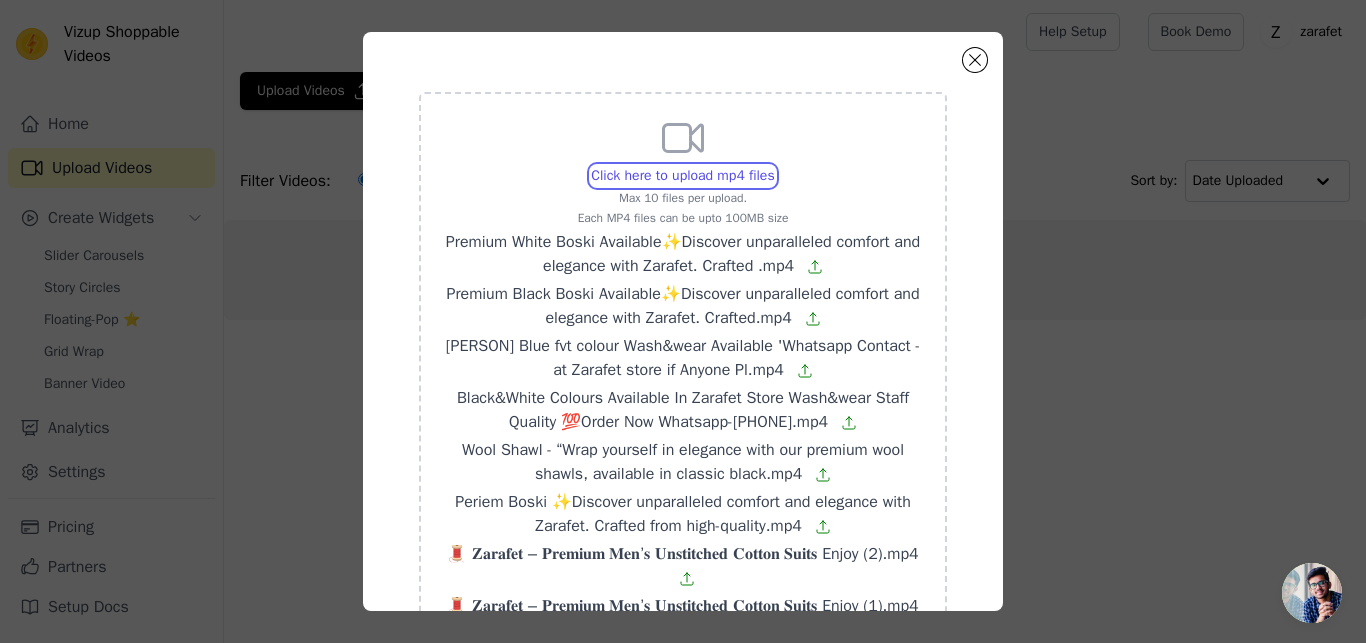 scroll, scrollTop: 223, scrollLeft: 0, axis: vertical 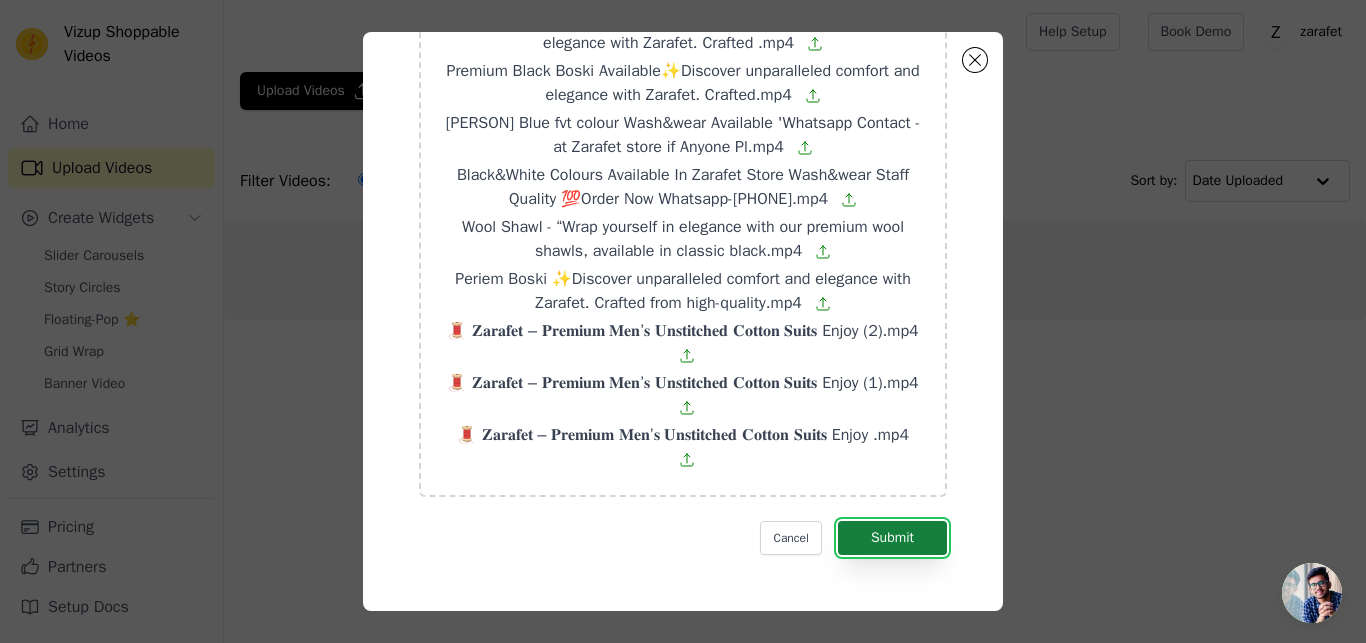 click on "Submit" at bounding box center (892, 538) 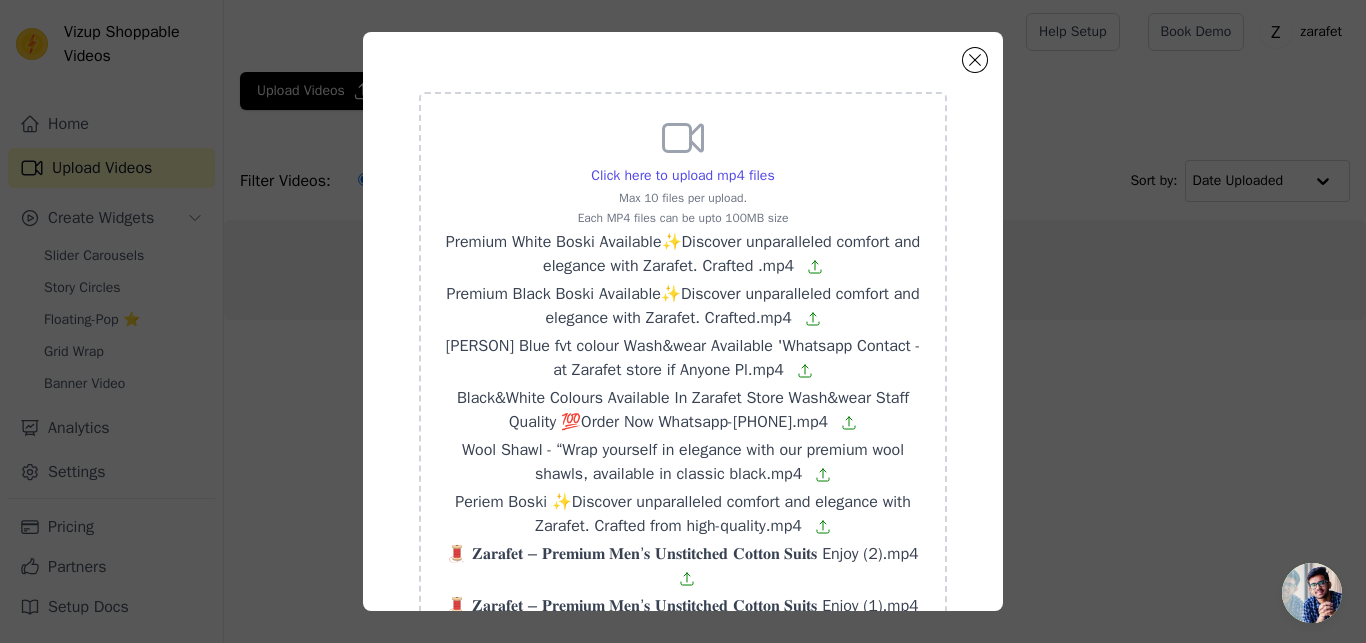 scroll, scrollTop: 281, scrollLeft: 0, axis: vertical 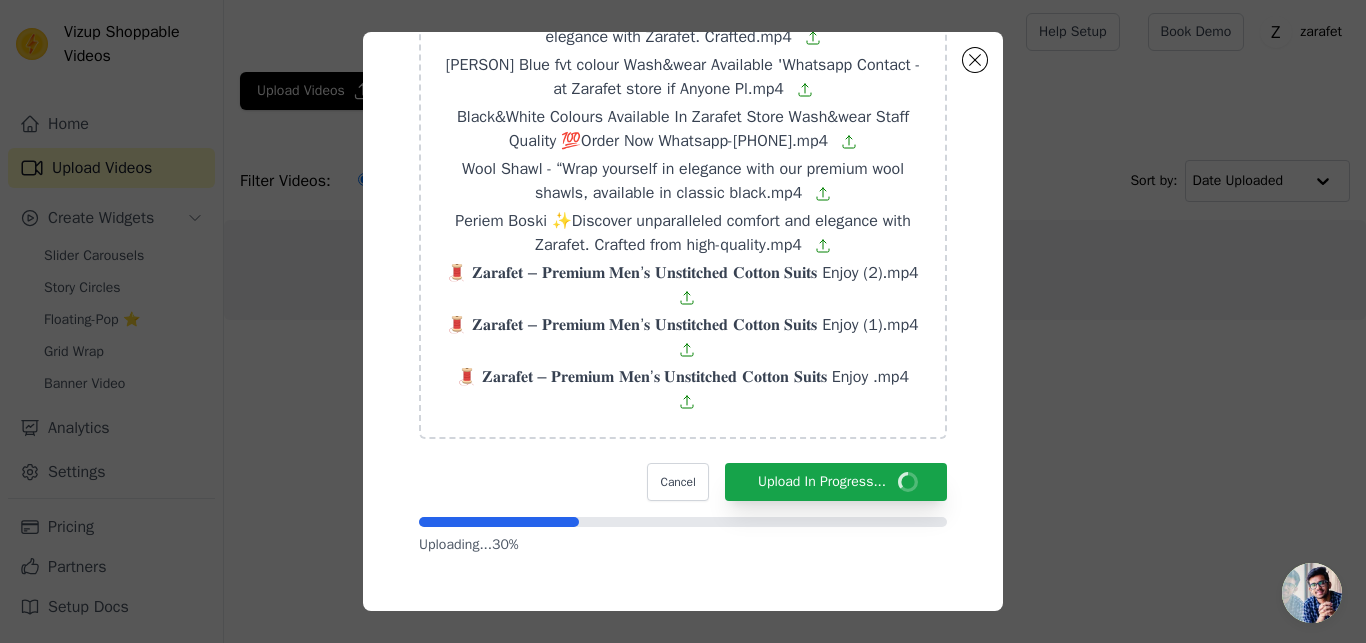 click on "Click here to upload mp4 files     Max 10 files per upload.   Each MP4 files can be upto 100MB size   Premium White Boski  Available✨Discover unparalleled comfort and elegance with Zarafet. Crafted .mp4     Premium Black  Boski  Available✨Discover unparalleled comfort and elegance with Zarafet. Crafted.mp4     Imran khan Blue fvt colour Wash&wear Available 'Whatsapp Contact - at Zarafet store if Anyone Pl.mp4     Black&White Colours Available In Zarafet Store Wash&wear Staff Quality 💯Order Now  Whatsapp-033.mp4     Wool Shawl - “Wrap yourself in elegance with our premium wool shawls, available in classic black.mp4     Periem Boski ✨Discover unparalleled comfort and elegance with Zarafet. Crafted from high-quality.mp4     🧵 𝐙𝐚𝐫𝐚𝐟𝐞𝐭 – 𝐏𝐫𝐞𝐦𝐢𝐮𝐦 𝐌𝐞𝐧’𝐬 𝐔𝐧𝐬𝐭𝐢𝐭𝐜𝐡𝐞𝐝 𝐂𝐨𝐭𝐭𝐨𝐧 𝐒𝐮𝐢𝐭𝐬 Enjoy  (2).mp4               Cancel   Upload In Progress...       Uploading...  30 %" at bounding box center [683, 321] 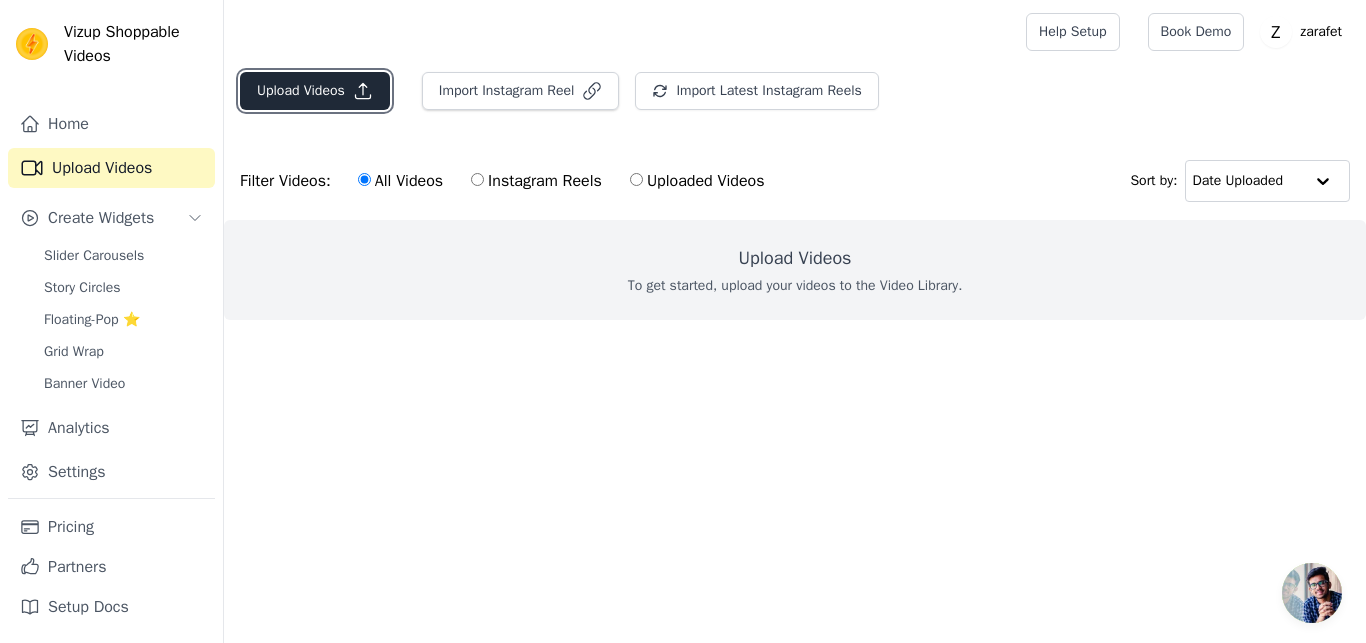 click on "Upload Videos" at bounding box center [315, 91] 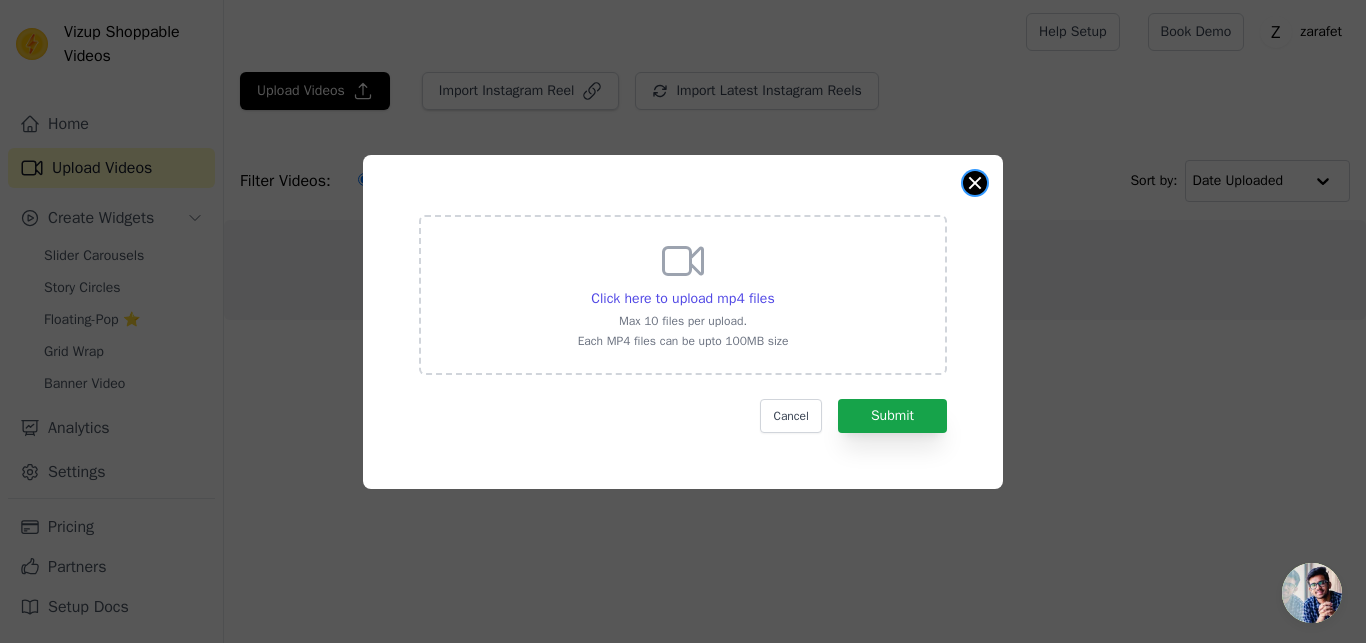 click at bounding box center [975, 183] 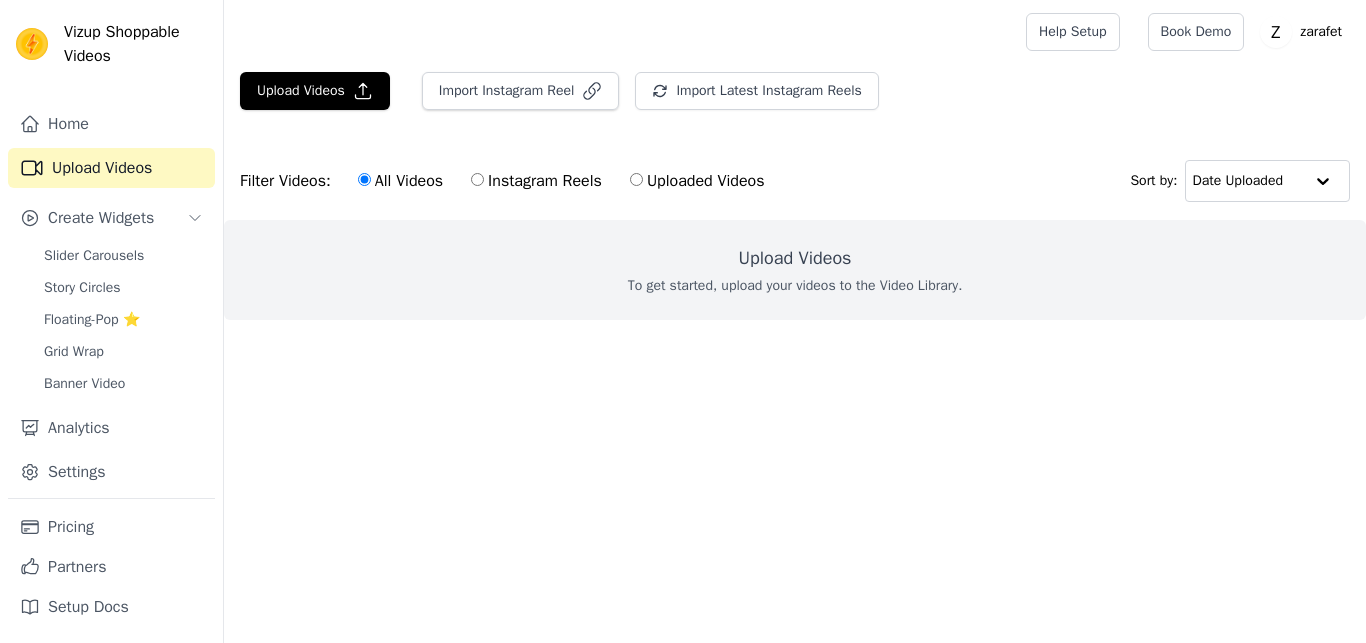 scroll, scrollTop: 0, scrollLeft: 0, axis: both 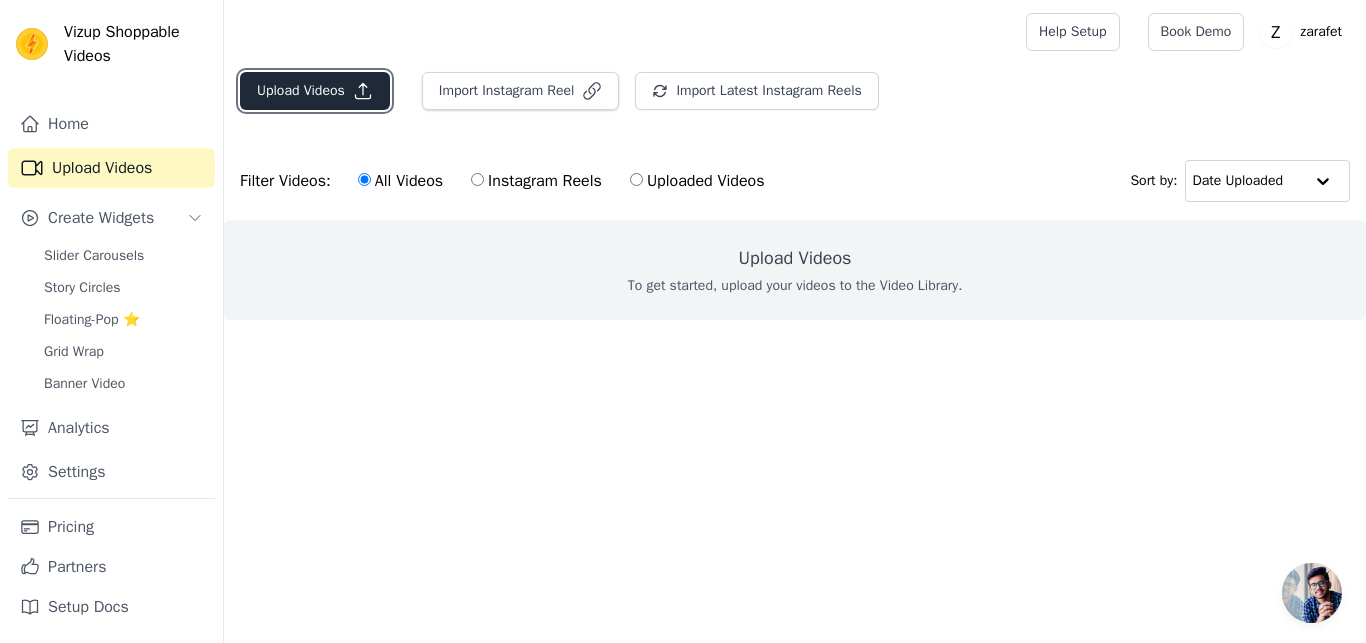 click 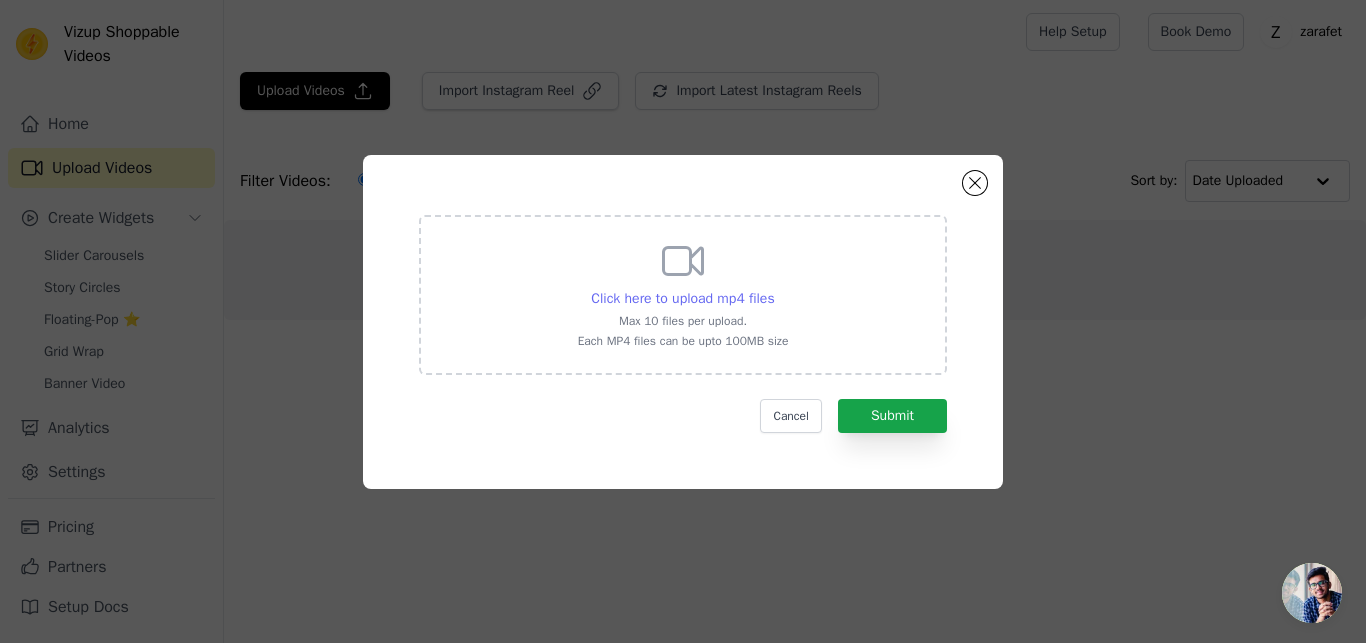 click on "Click here to upload mp4 files" at bounding box center [682, 298] 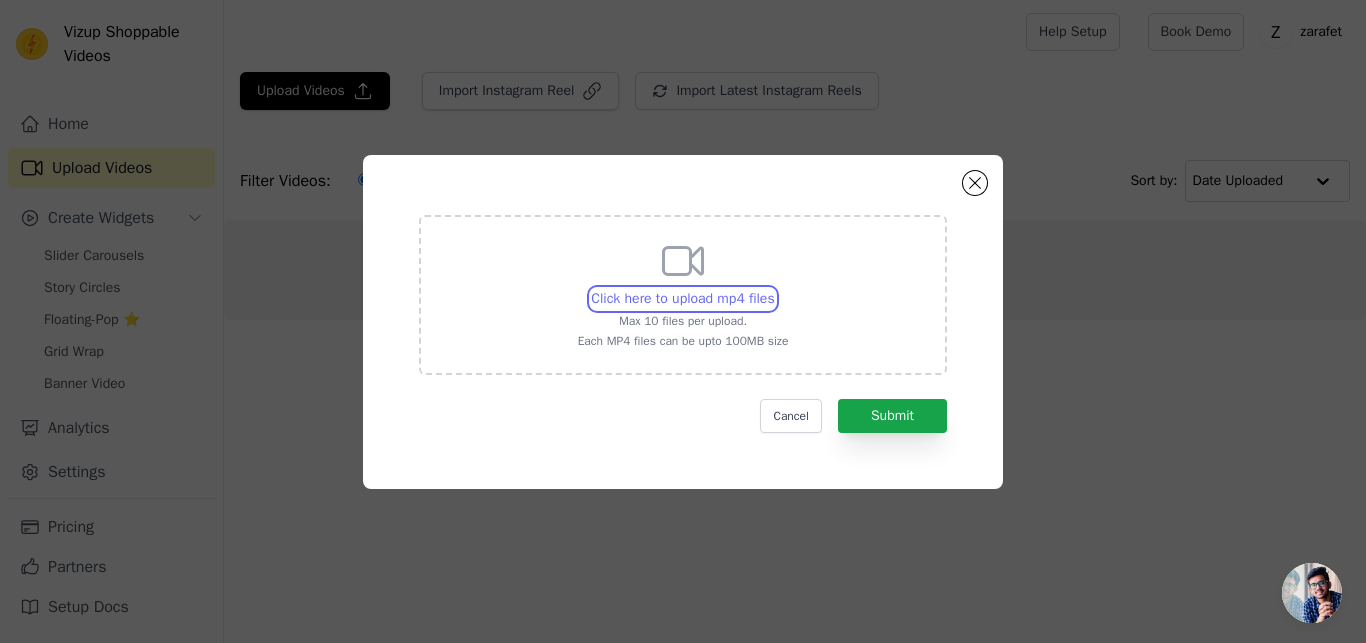 click on "Click here to upload mp4 files     Max 10 files per upload.   Each MP4 files can be upto 100MB size" at bounding box center [774, 288] 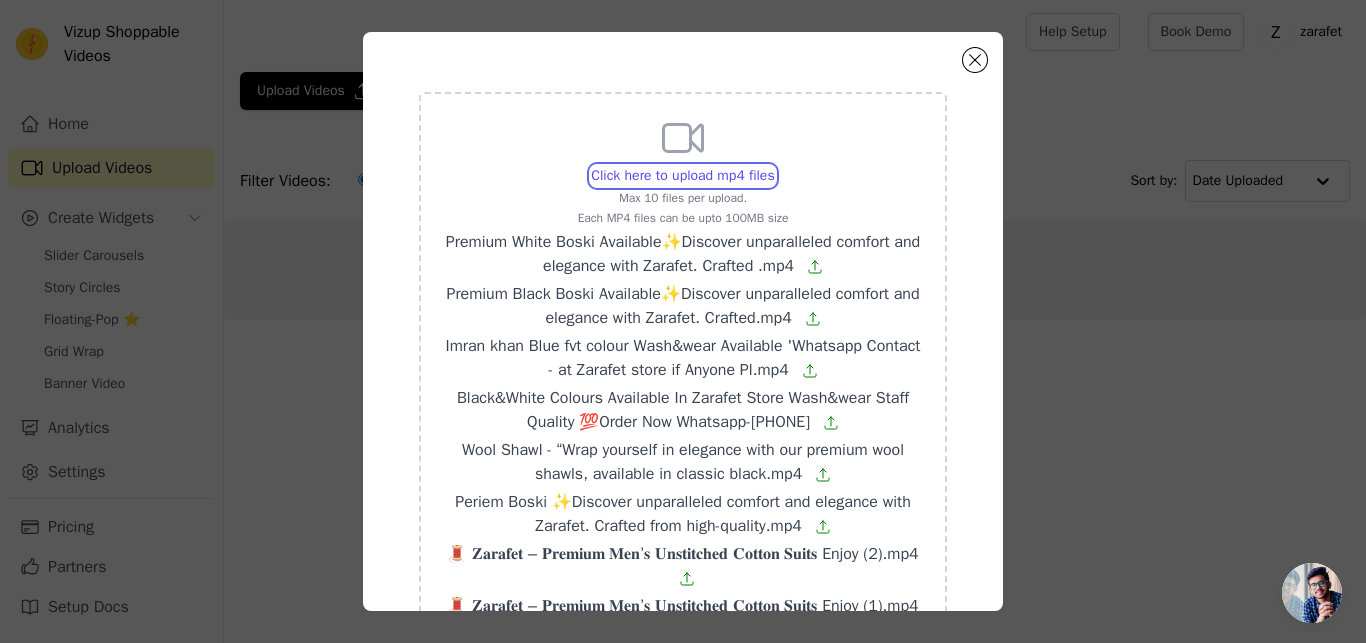 scroll, scrollTop: 223, scrollLeft: 0, axis: vertical 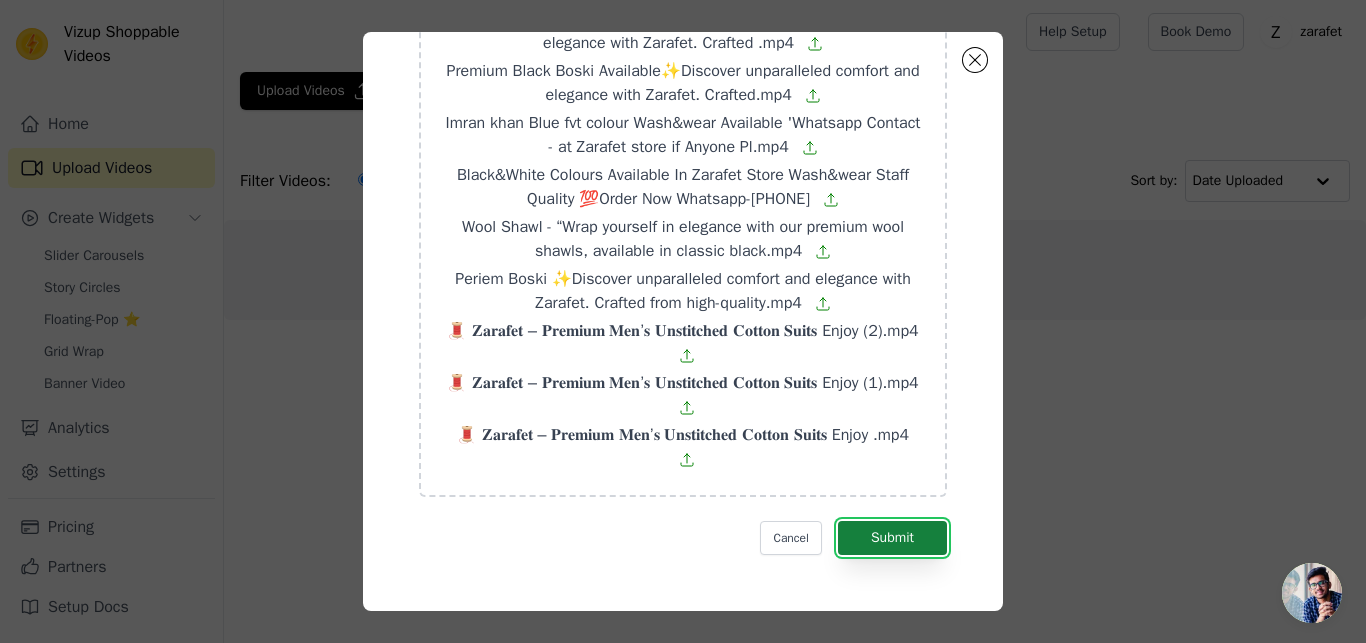 click on "Submit" at bounding box center [892, 538] 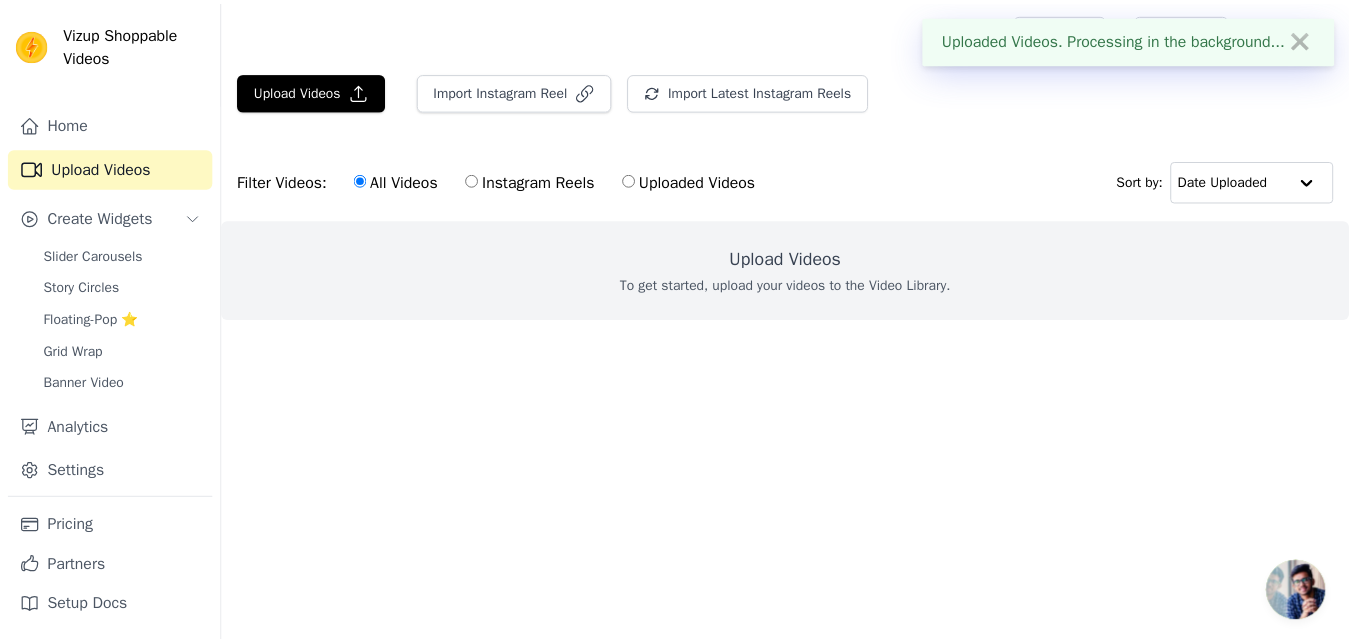 scroll, scrollTop: 223, scrollLeft: 0, axis: vertical 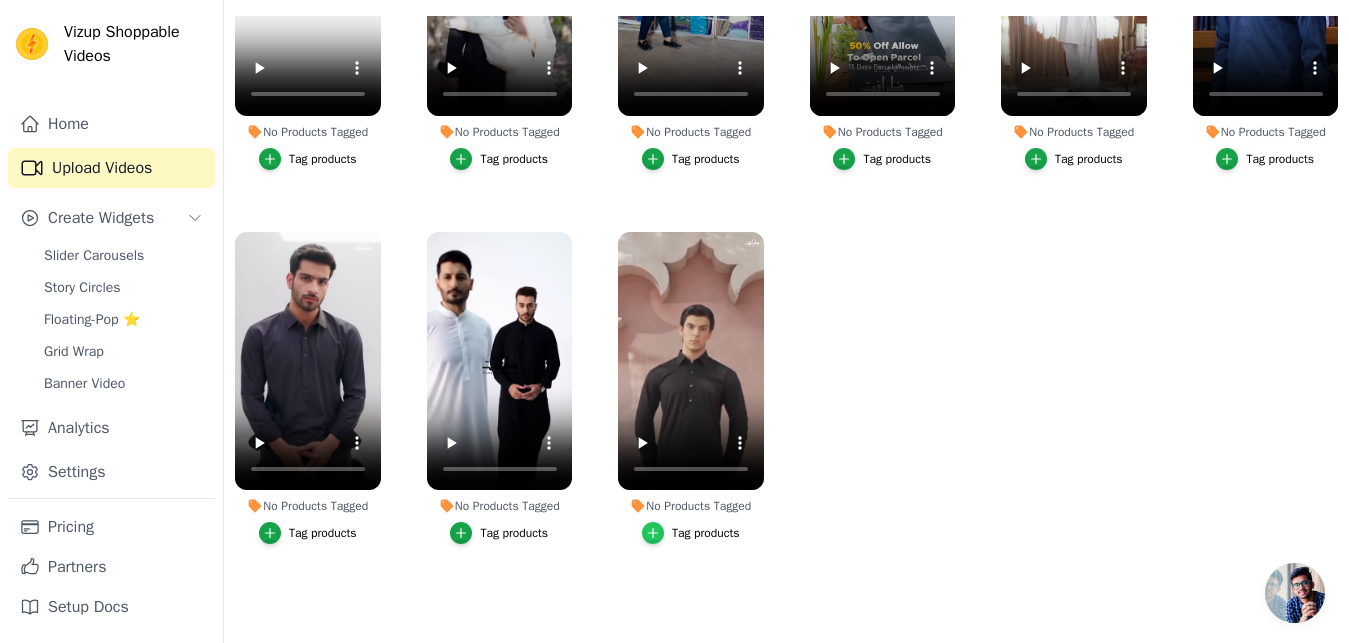 click 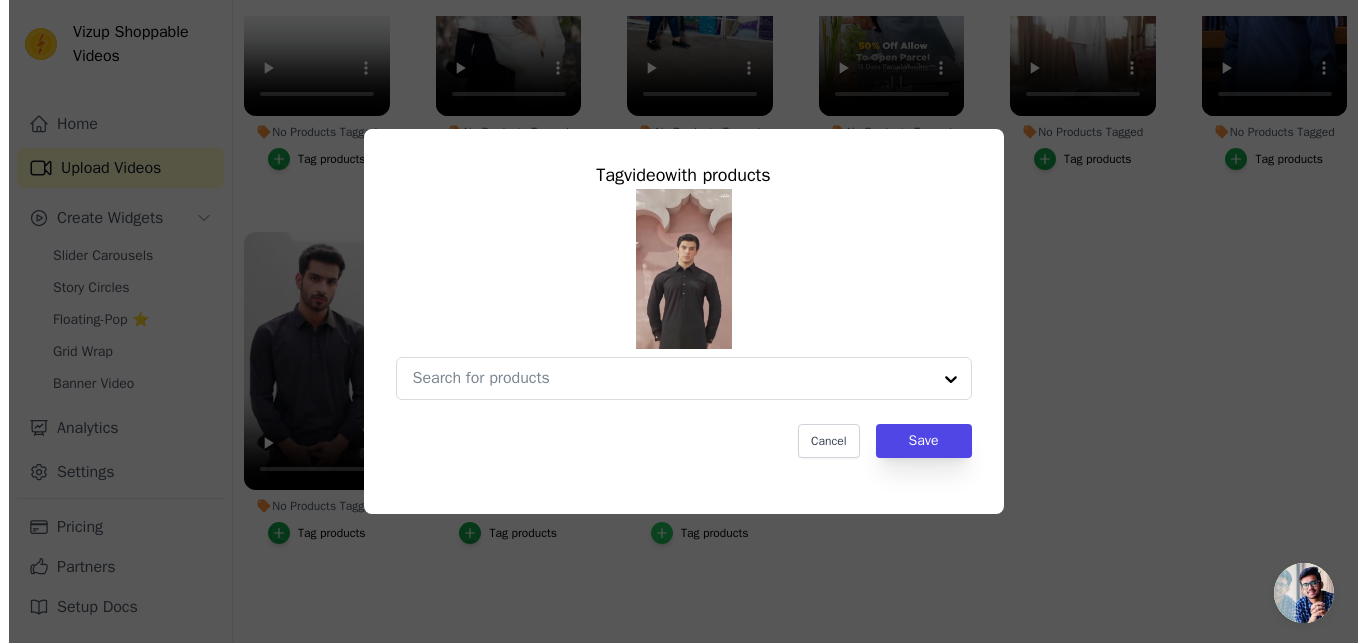 scroll, scrollTop: 0, scrollLeft: 0, axis: both 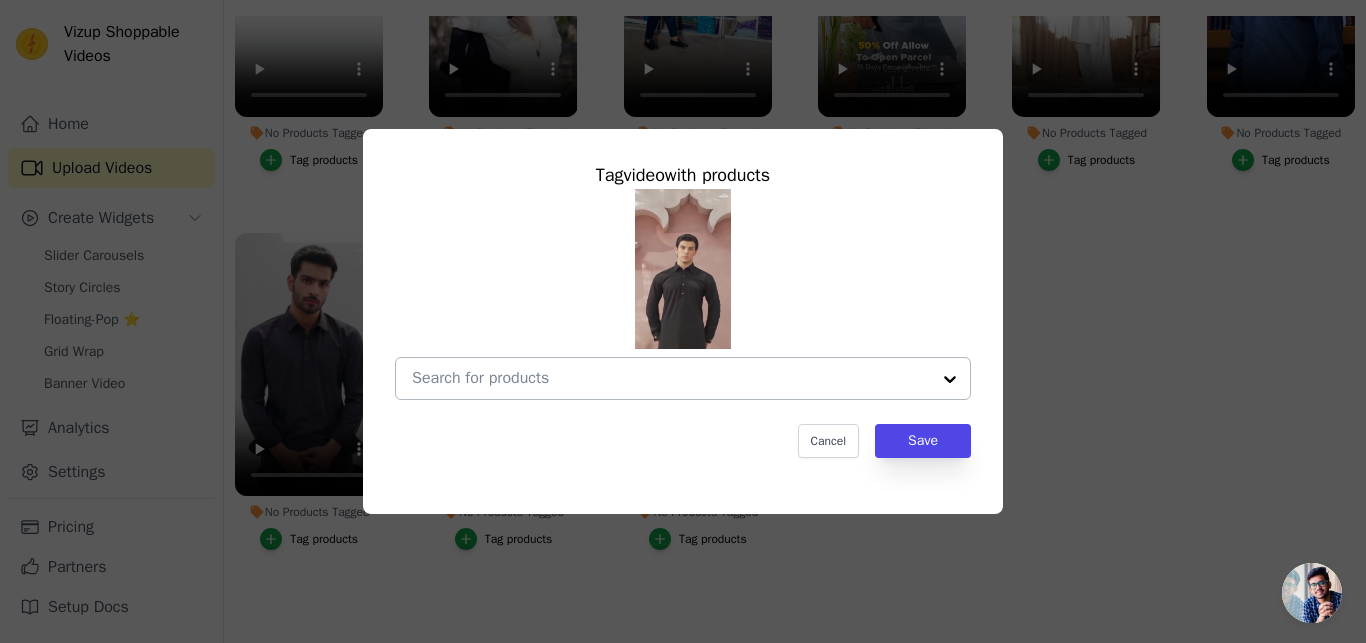 click on "No Products Tagged     Tag  video  with products                         Cancel   Save     Tag products" at bounding box center (671, 378) 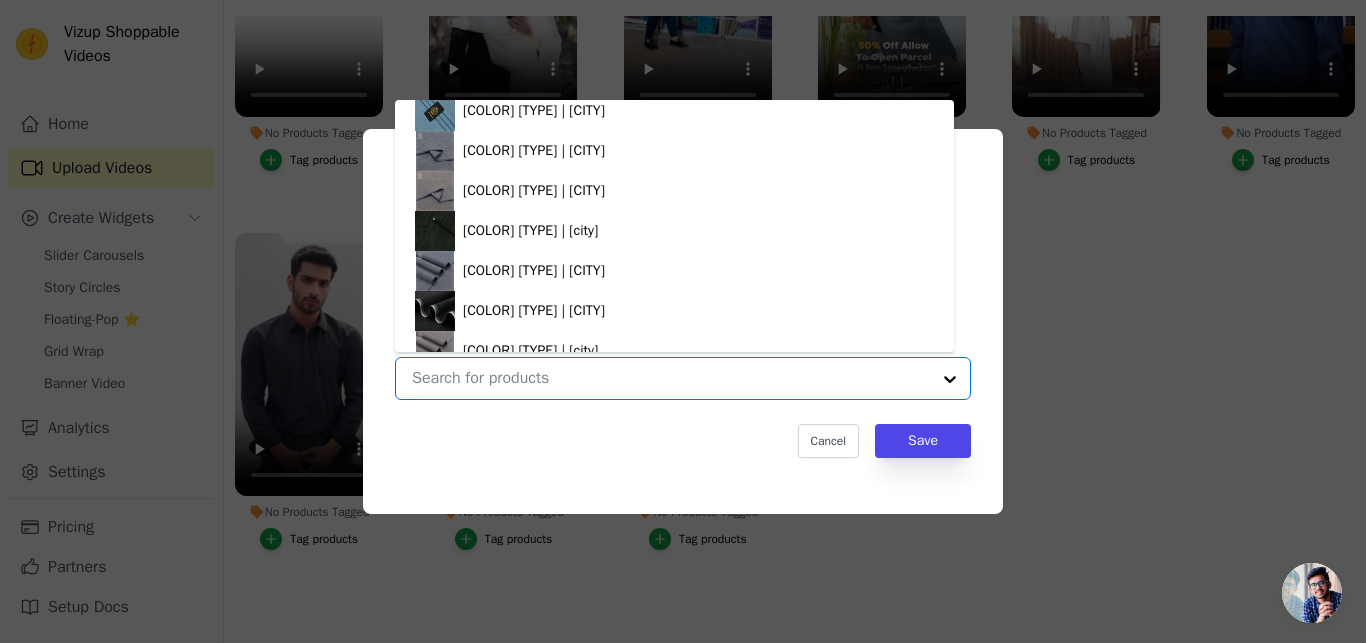 scroll, scrollTop: 1549, scrollLeft: 0, axis: vertical 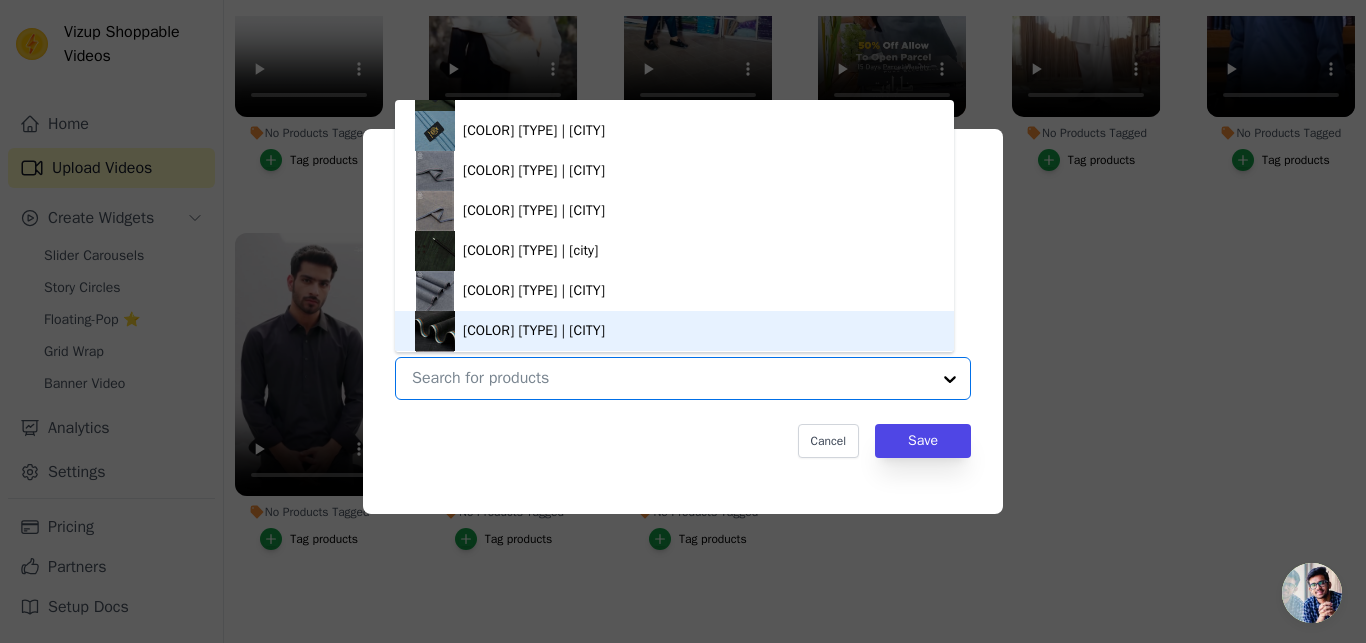 click on "Jet Black Premium Khaddar | Zarafat" at bounding box center [534, 331] 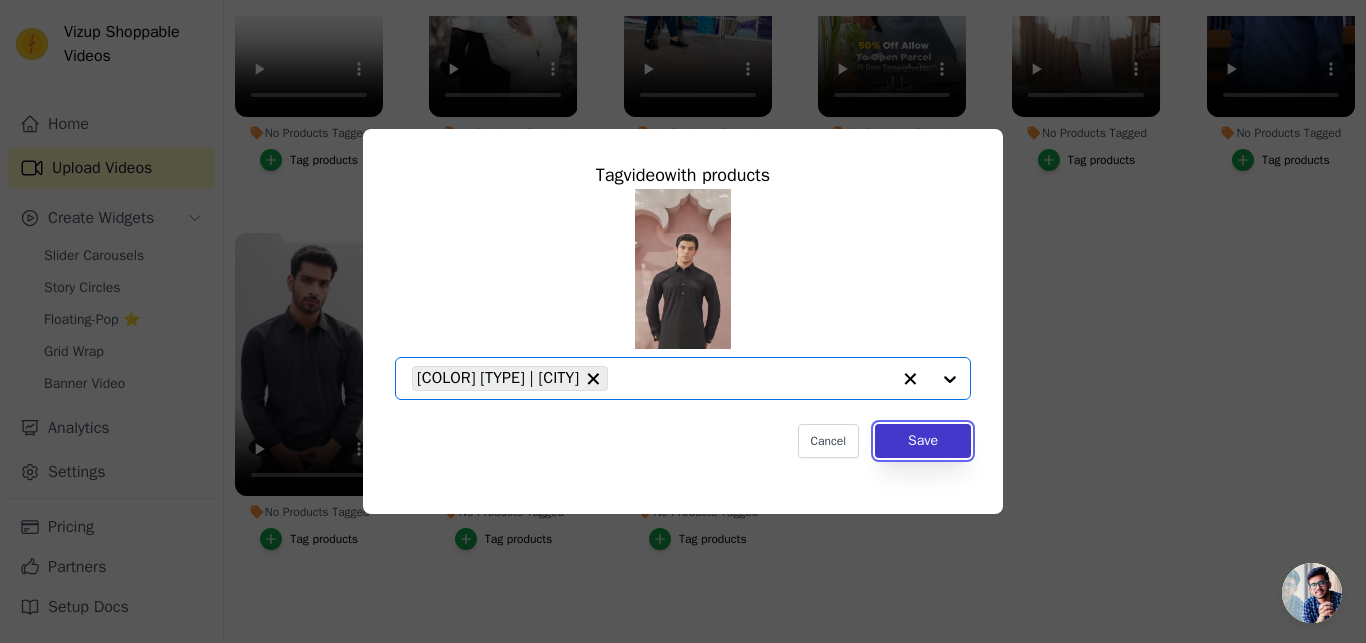 click on "Save" at bounding box center [923, 441] 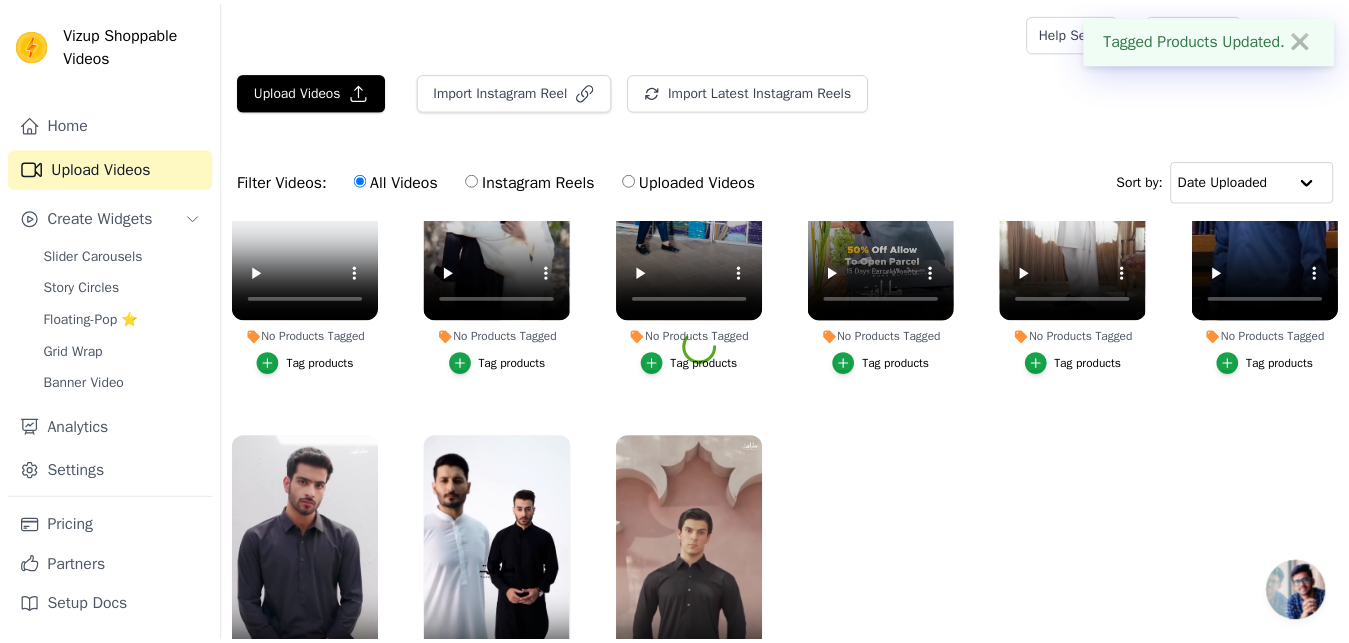 scroll, scrollTop: 204, scrollLeft: 0, axis: vertical 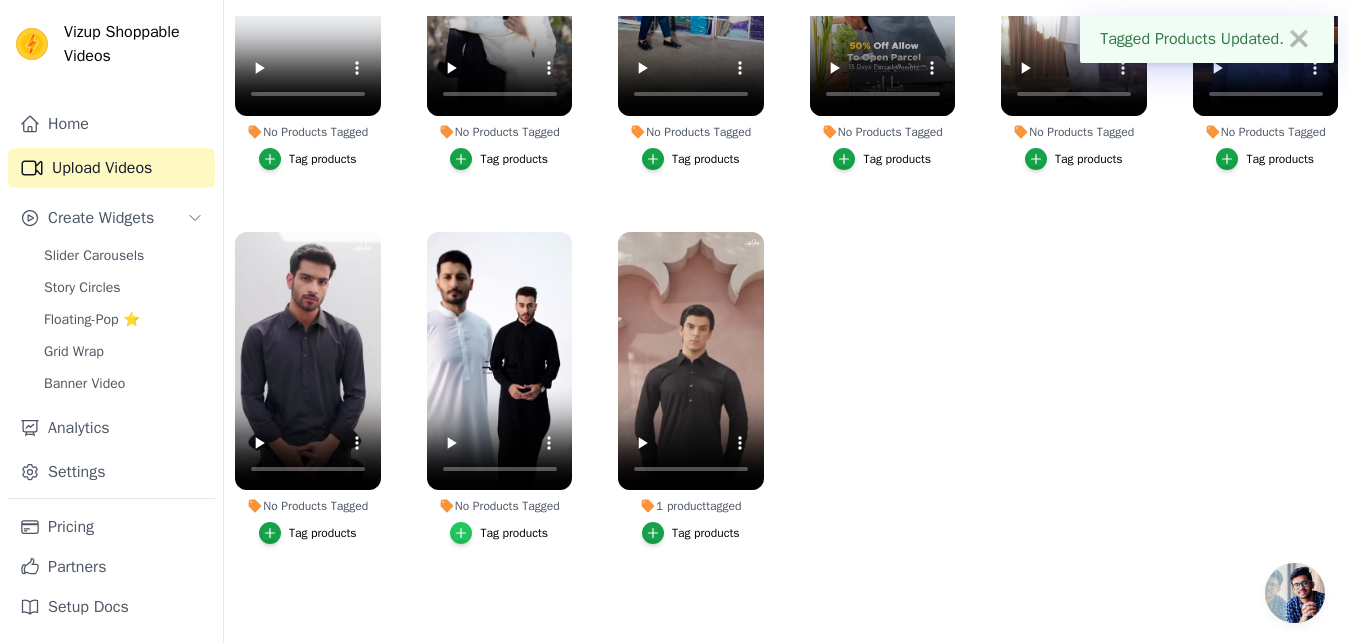 click 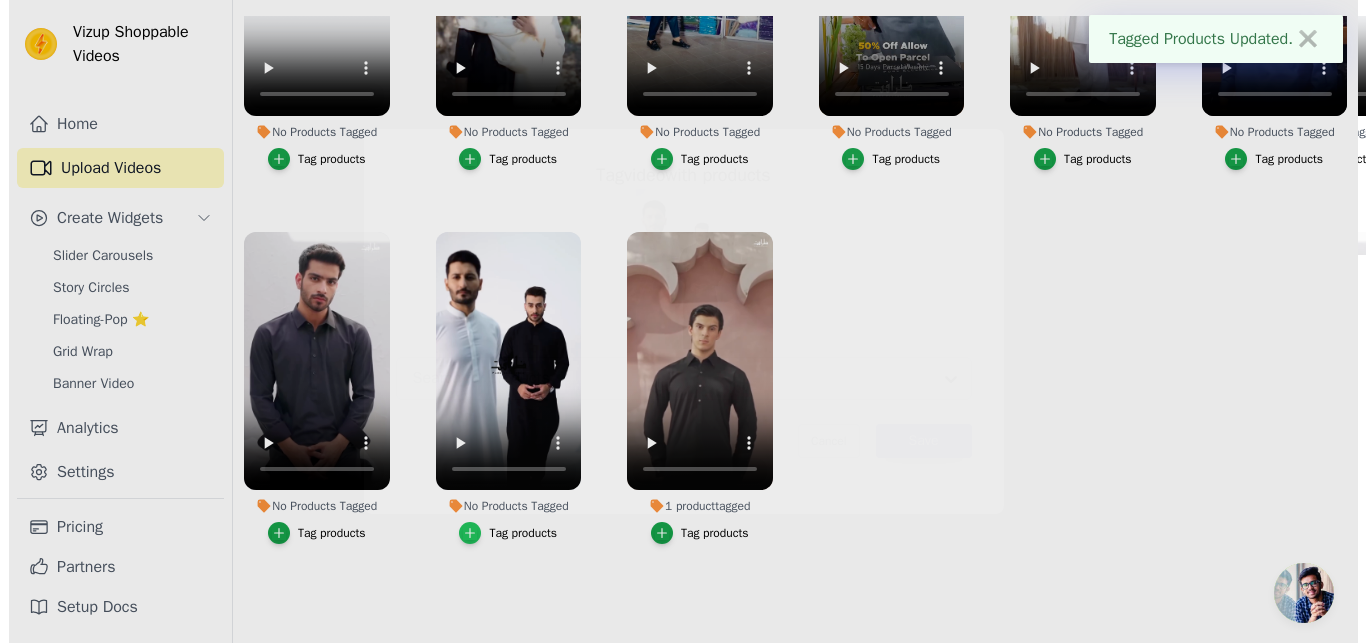 scroll, scrollTop: 0, scrollLeft: 0, axis: both 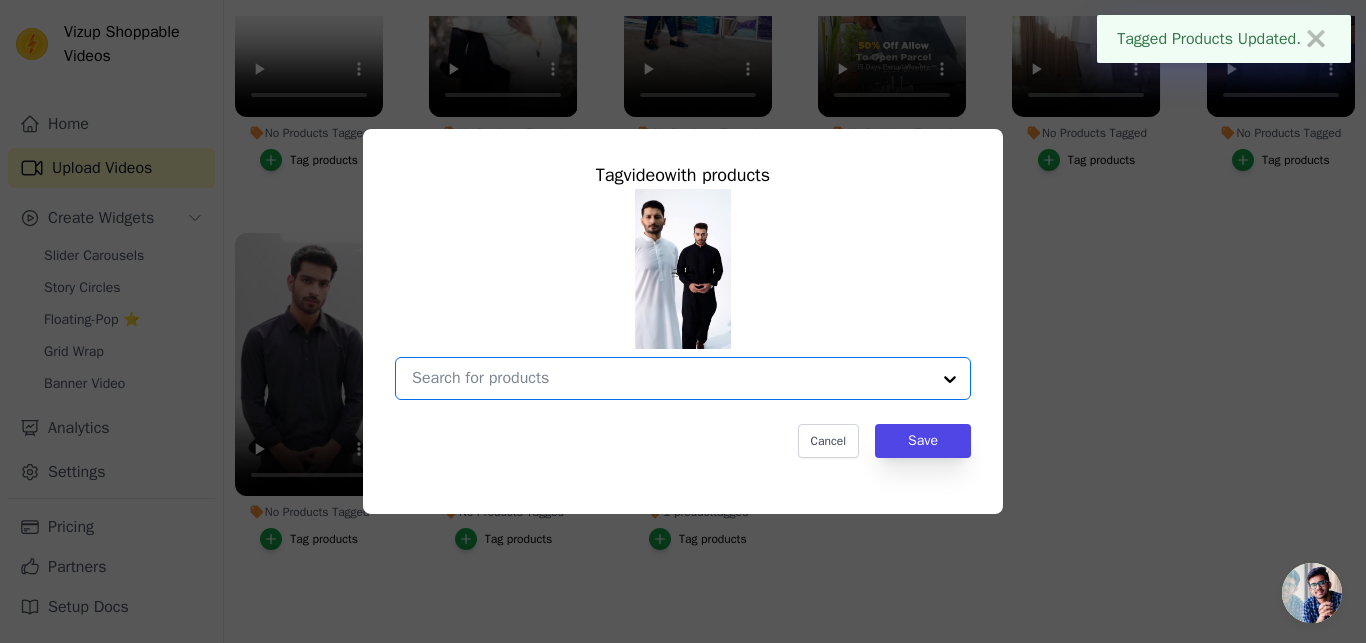 click on "No Products Tagged     Tag  video  with products       Option undefined, selected.   Select is focused, type to refine list, press down to open the menu.                   Cancel   Save     Tag products" at bounding box center [671, 378] 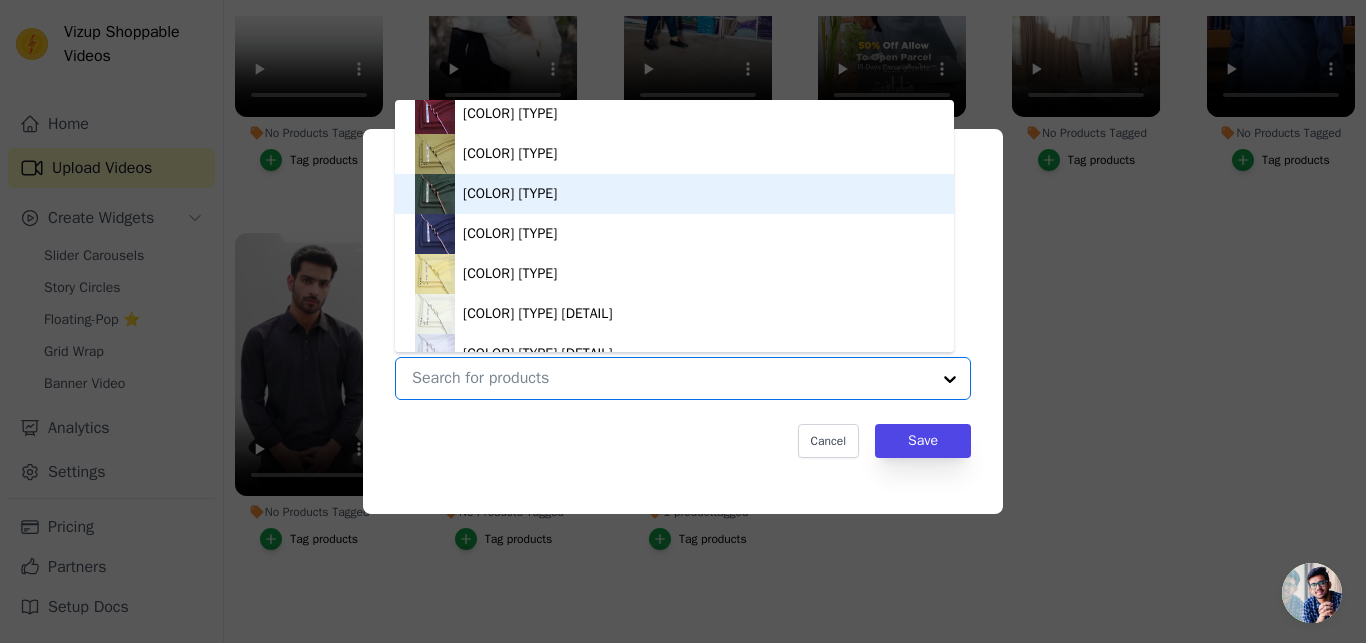 scroll, scrollTop: 624, scrollLeft: 0, axis: vertical 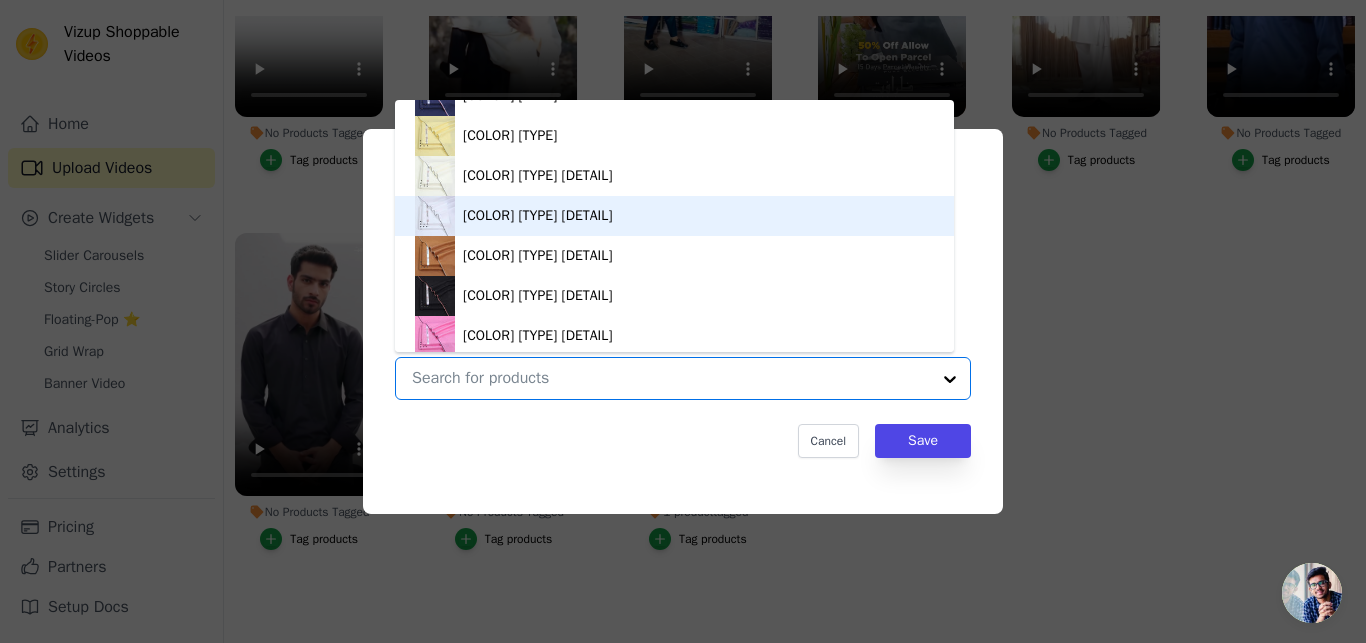 click on "Classic White Khaddar Unstitched Suit" at bounding box center [537, 216] 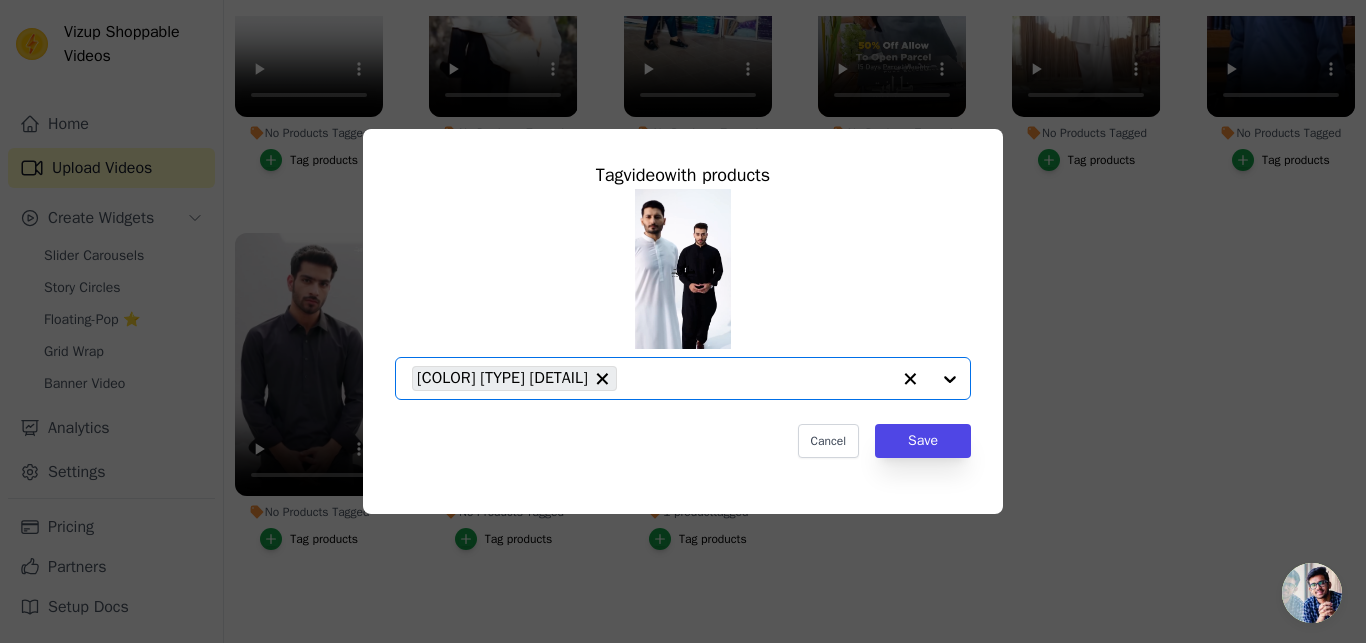 click on "No Products Tagged     Tag  video  with products       Option Classic White Khaddar Unstitched Suit, selected.   Select is focused, type to refine list, press down to open the menu.     Classic White Khaddar Unstitched Suit                   Cancel   Save     Tag products" 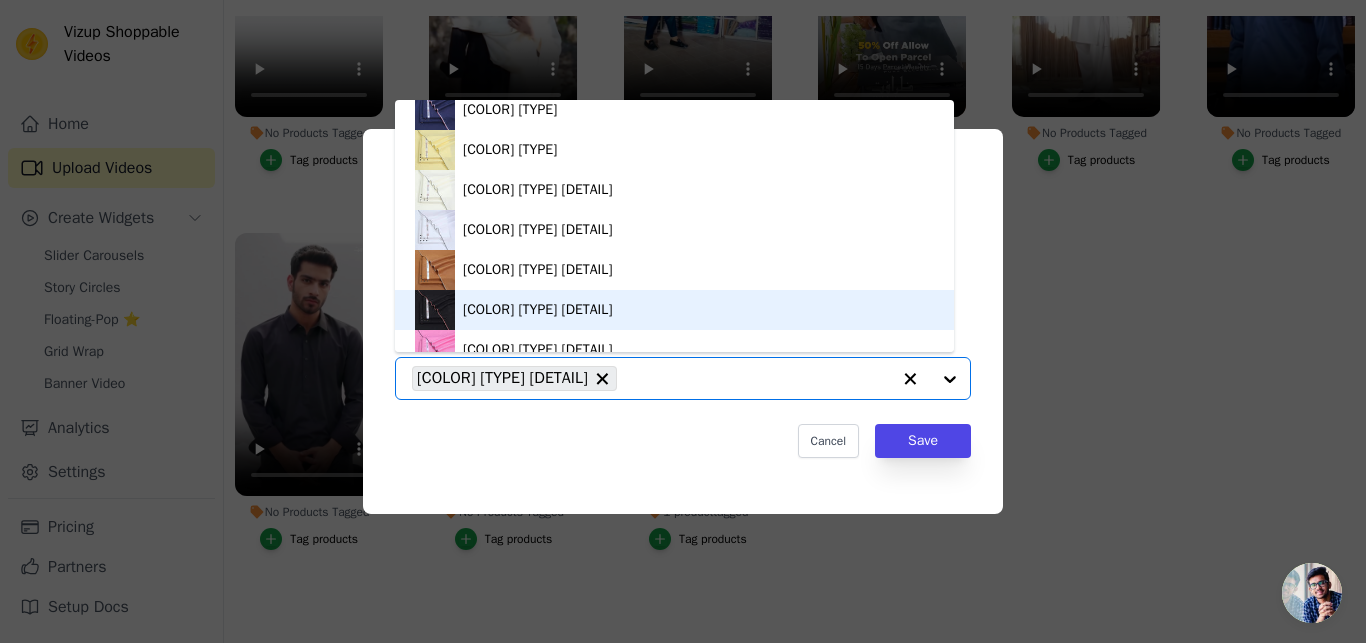 scroll, scrollTop: 628, scrollLeft: 0, axis: vertical 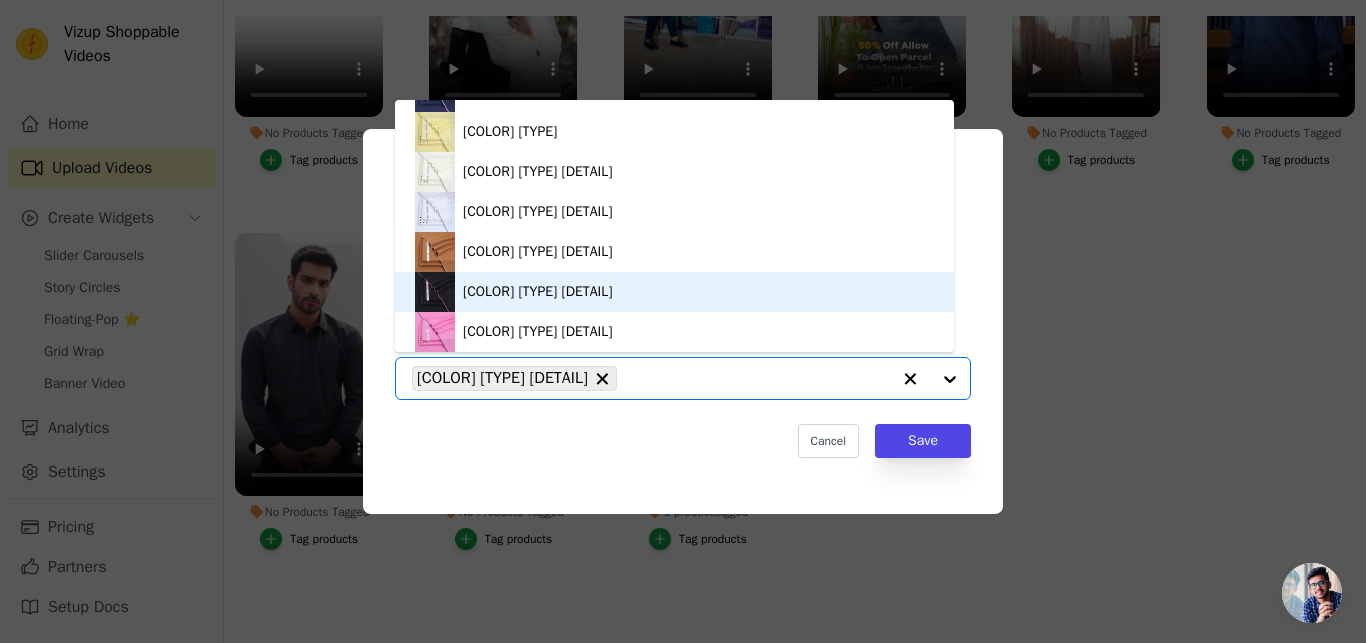 click on "Elegant Black Khaddar Unstitched Suit" at bounding box center (537, 292) 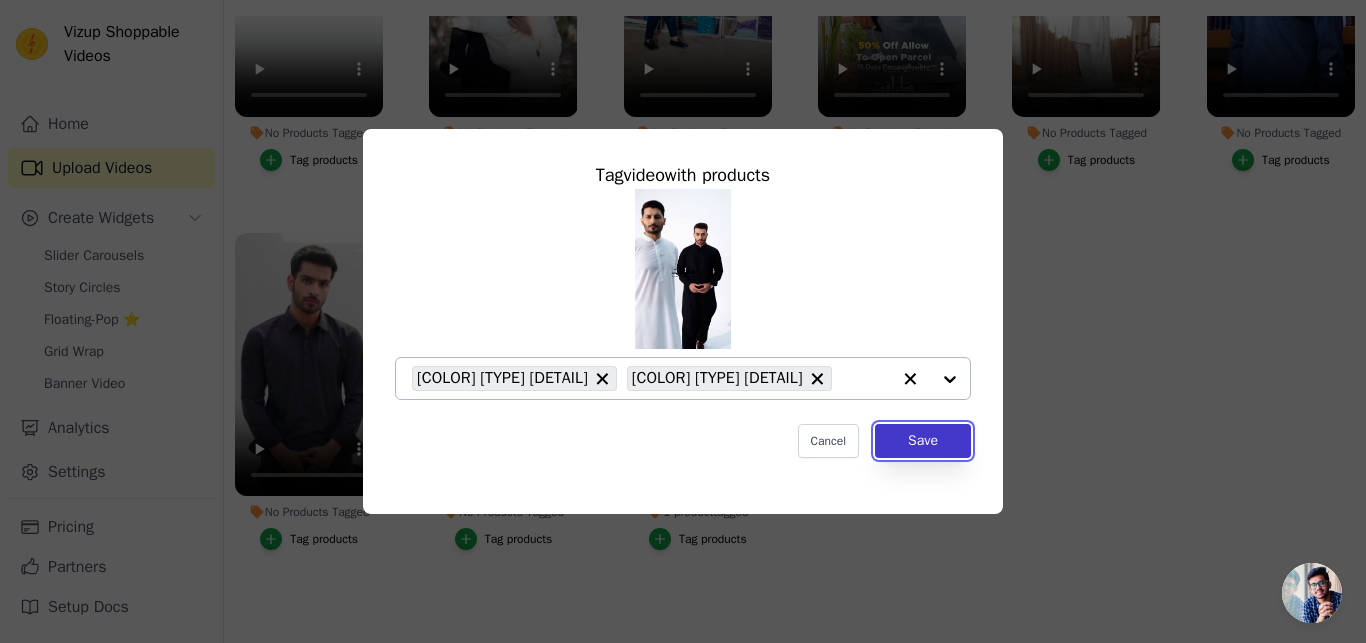 click on "Save" at bounding box center (923, 441) 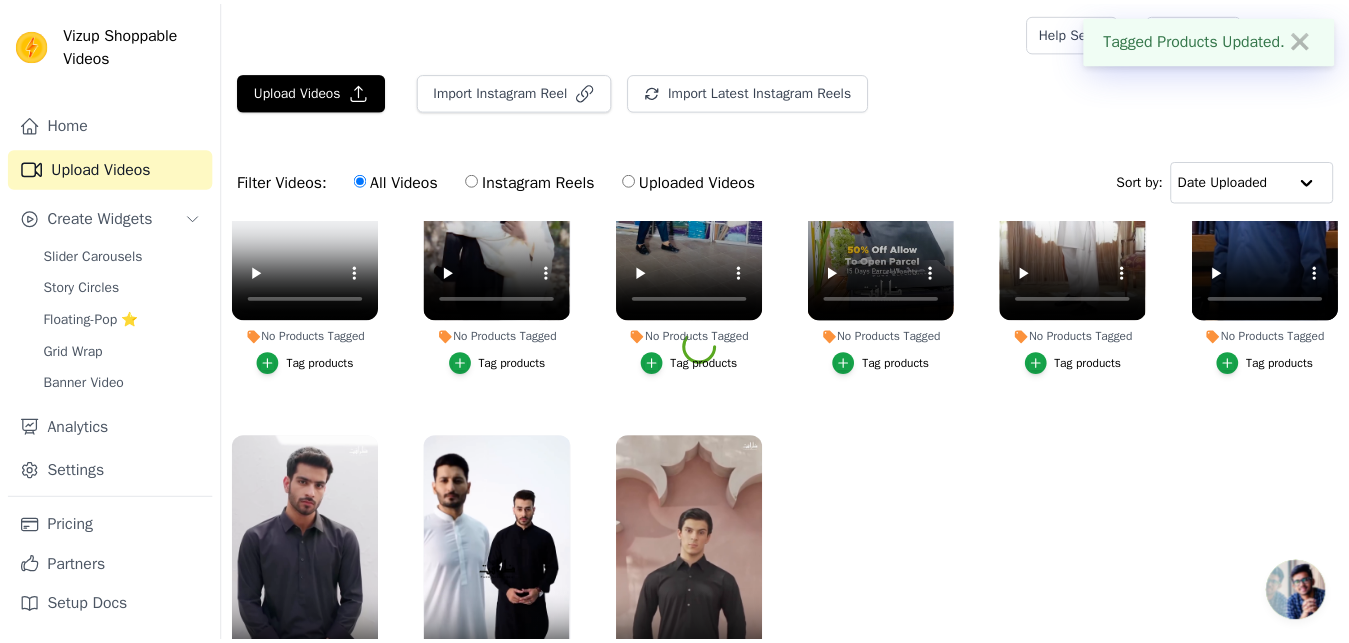 scroll, scrollTop: 204, scrollLeft: 0, axis: vertical 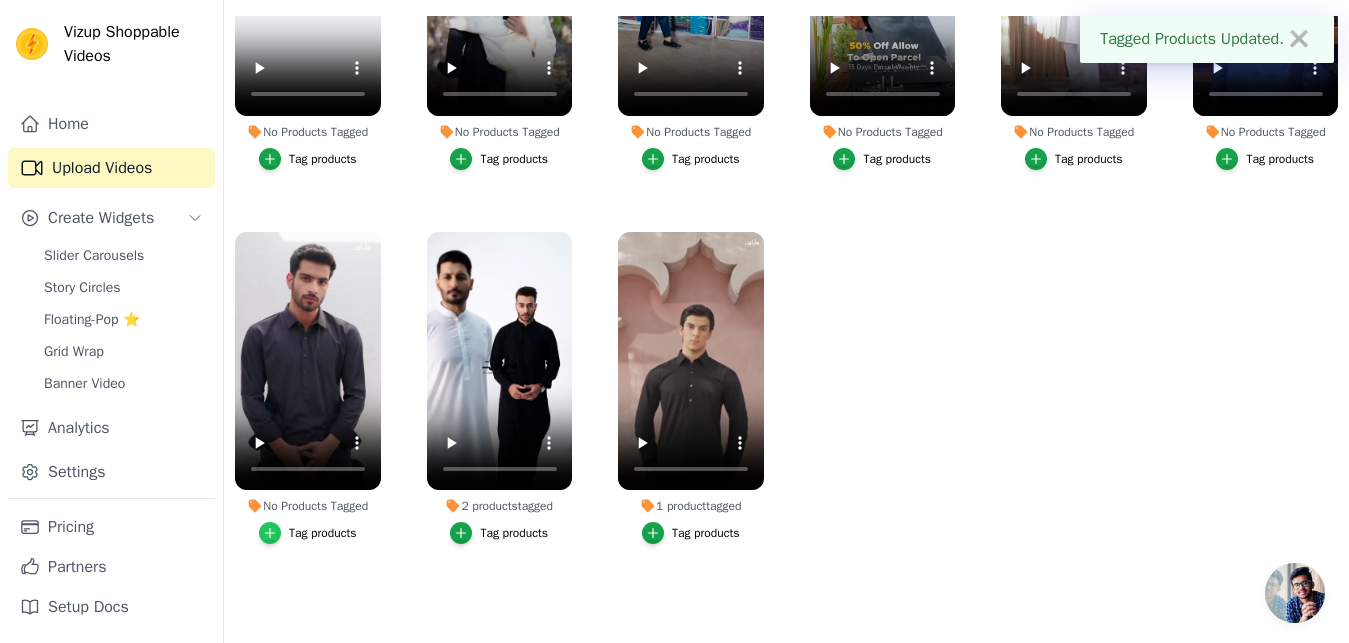 click 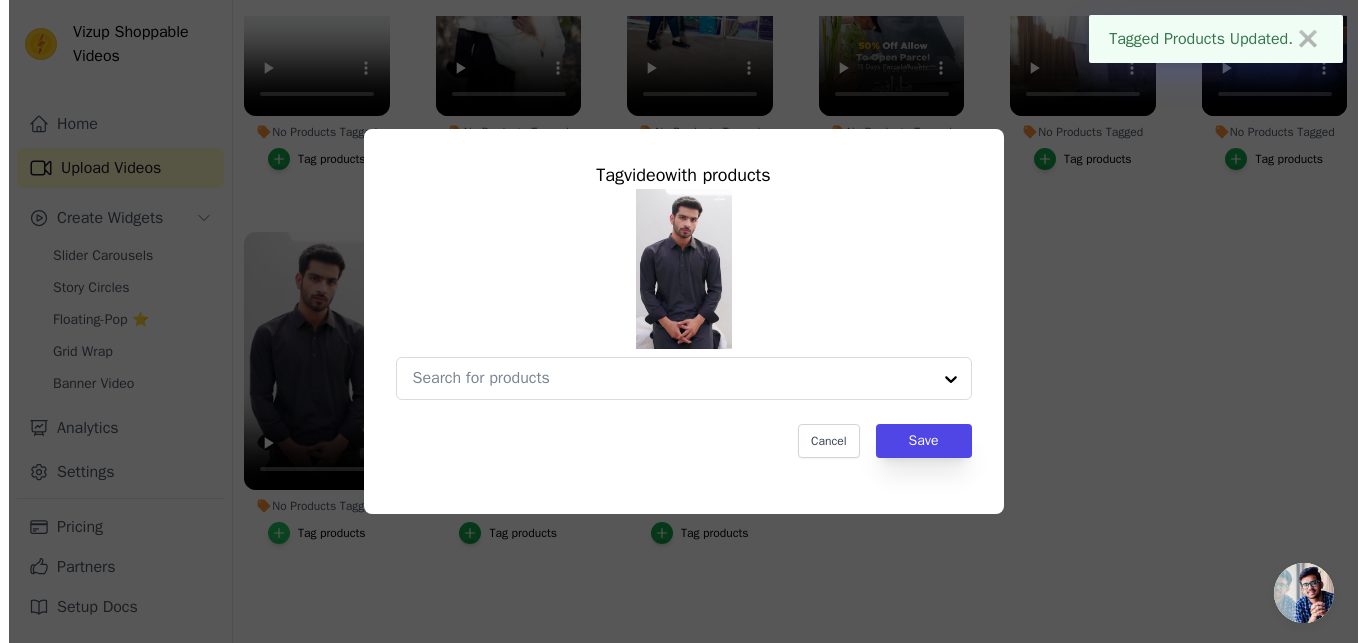 scroll, scrollTop: 0, scrollLeft: 0, axis: both 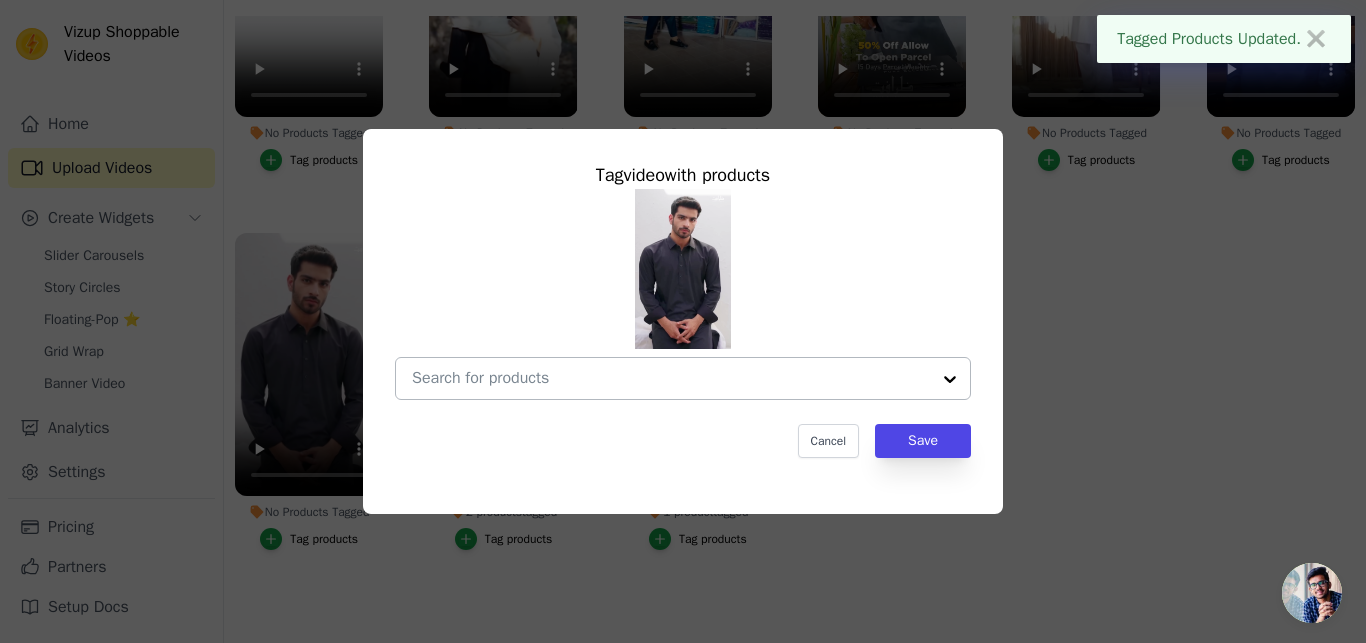 click at bounding box center (671, 378) 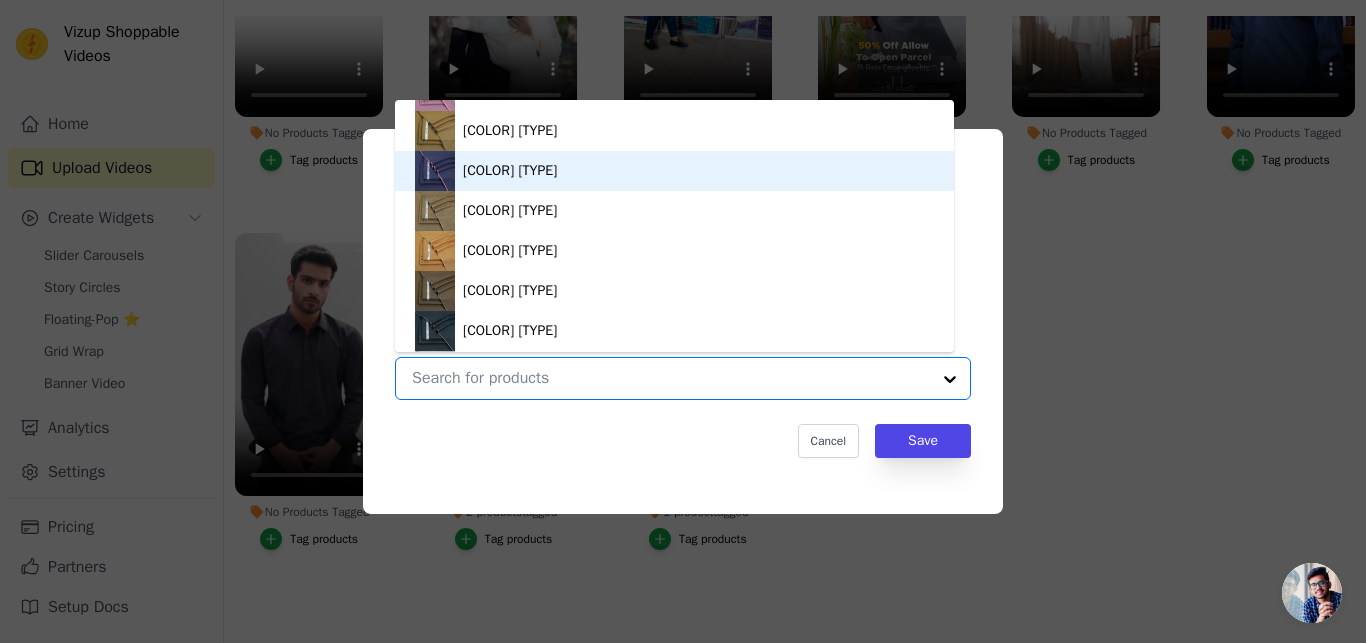 scroll, scrollTop: 163, scrollLeft: 0, axis: vertical 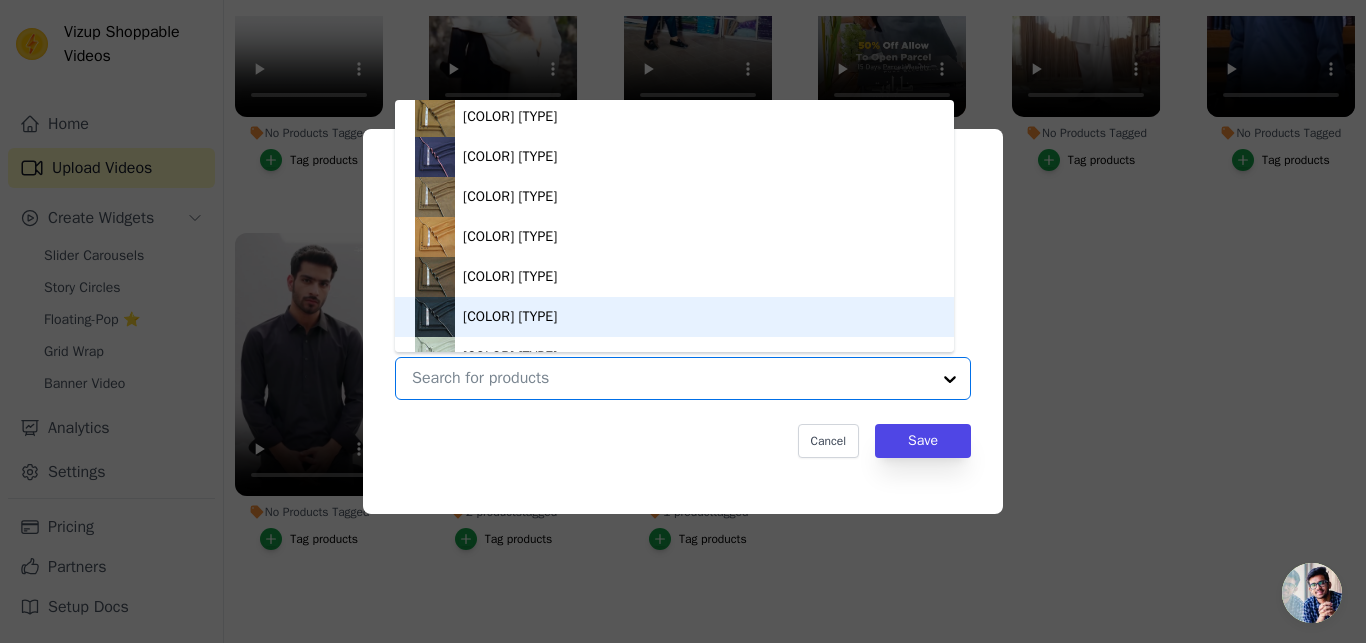 click on "Deep Midnight Blue Khaddar" at bounding box center [674, 317] 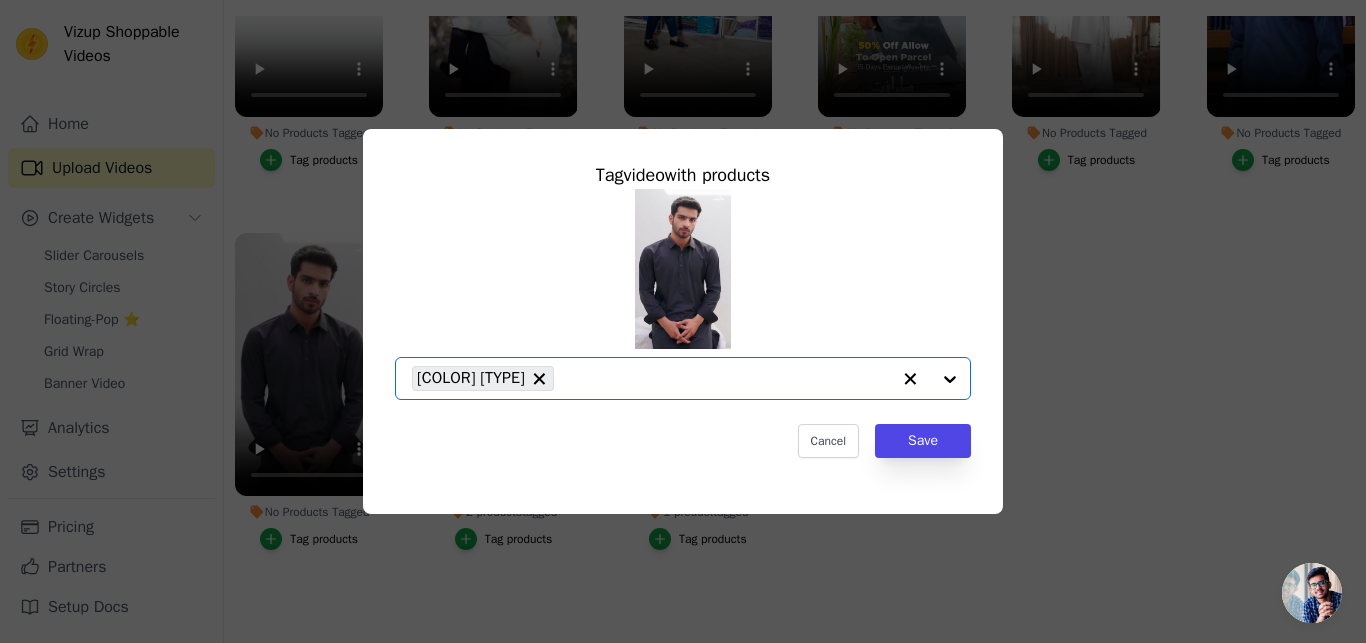click on "Tag  video  with products       Option Deep Midnight Blue Khaddar, selected.   Select is focused, type to refine list, press down to open the menu.     Deep Midnight Blue Khaddar                   Cancel   Save" at bounding box center (683, 309) 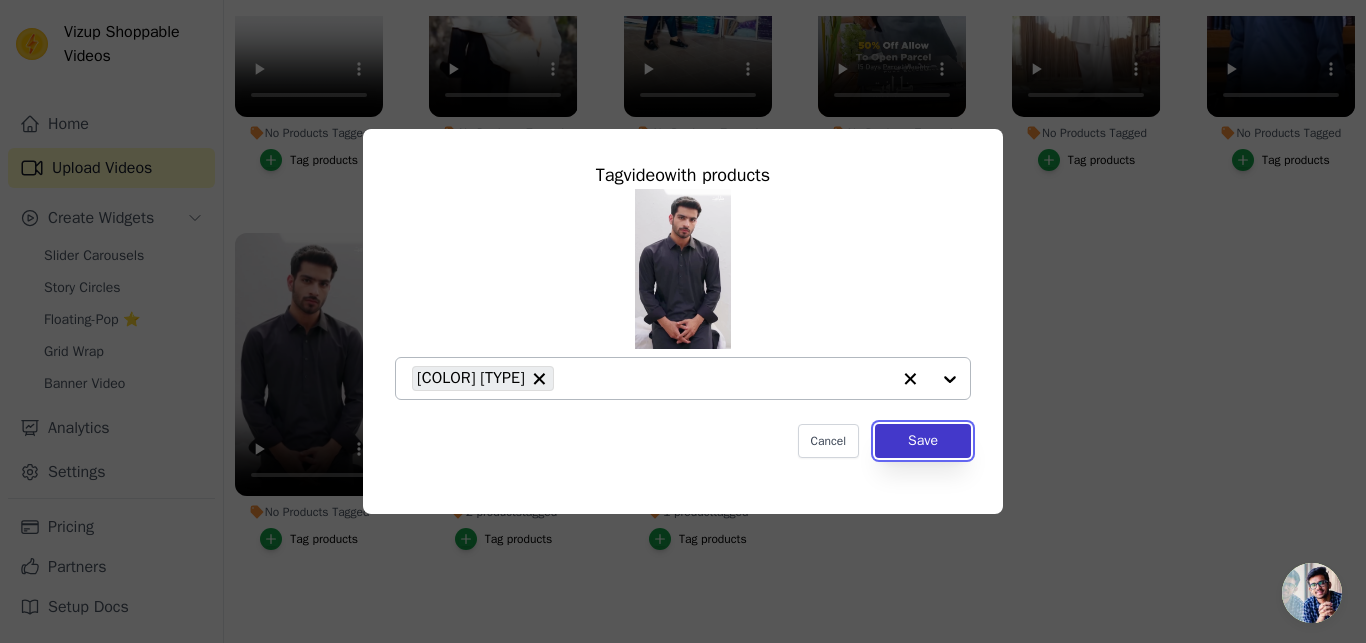 click on "Save" at bounding box center (923, 441) 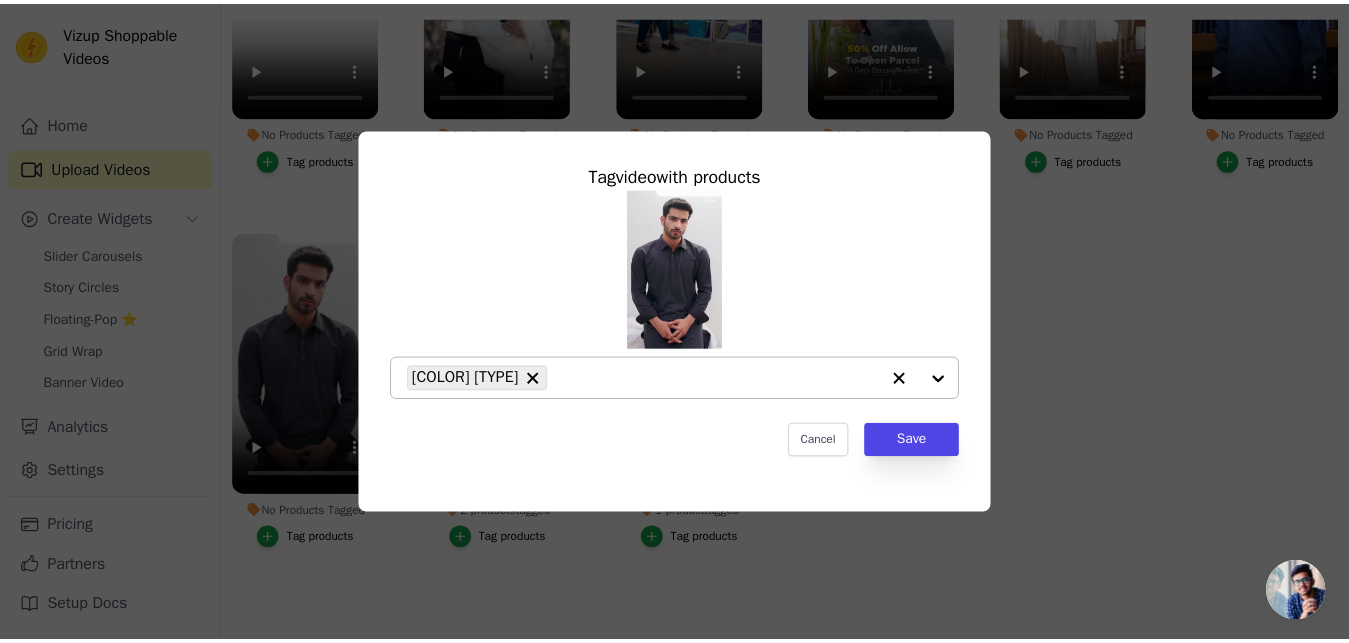 scroll, scrollTop: 204, scrollLeft: 0, axis: vertical 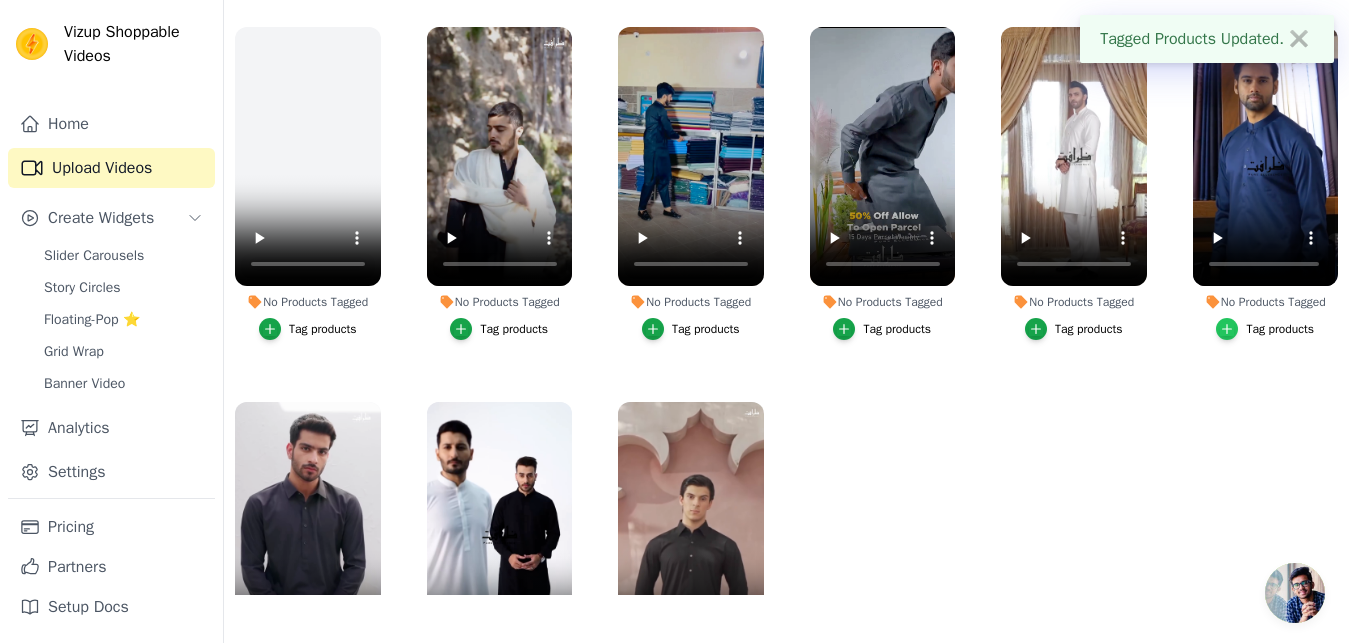 click 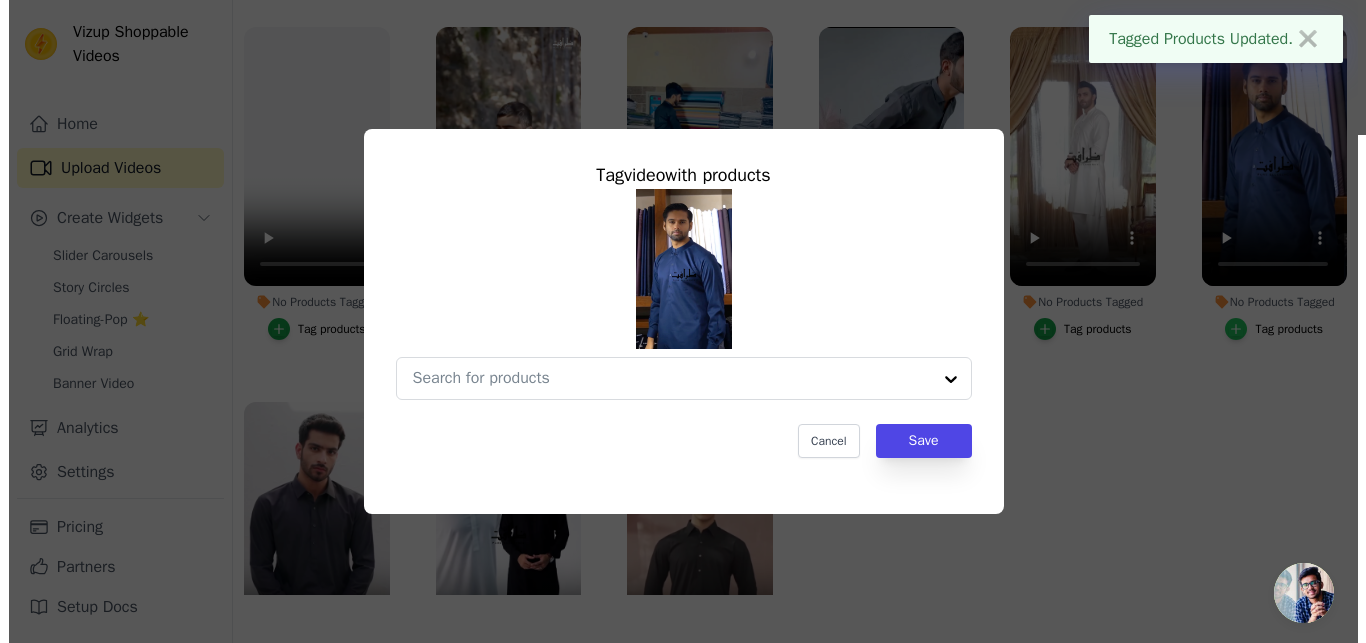 scroll, scrollTop: 0, scrollLeft: 0, axis: both 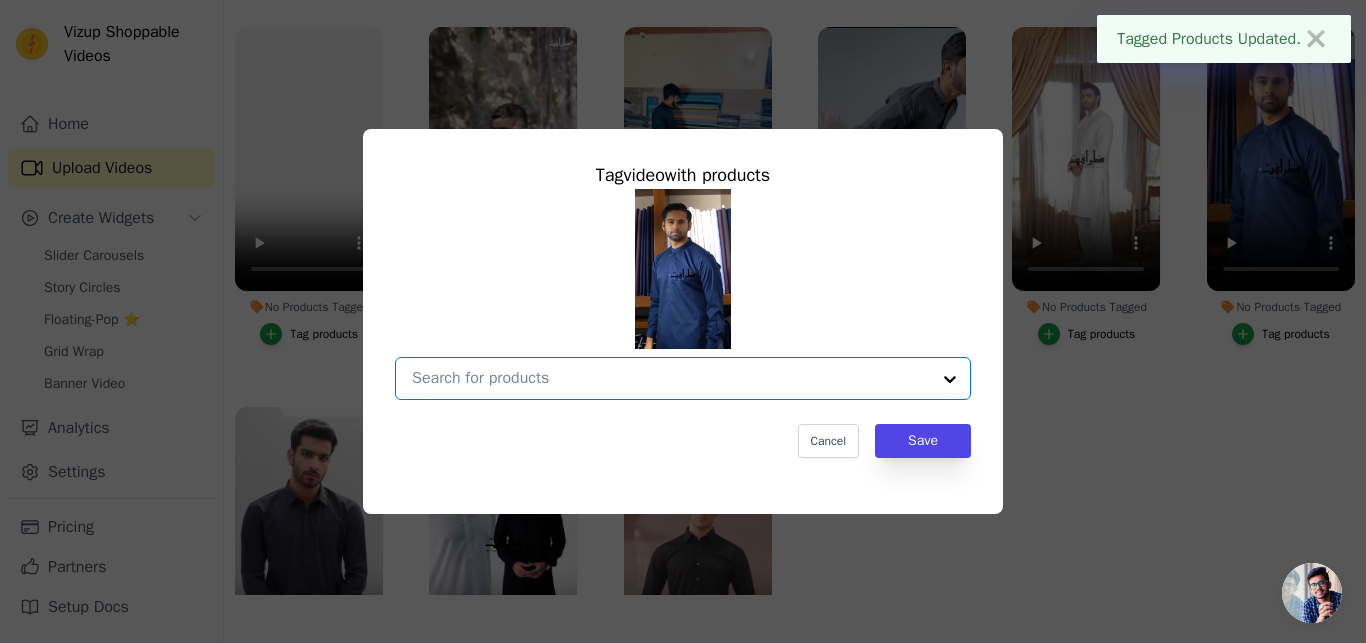 click on "No Products Tagged     Tag  video  with products       Option undefined, selected.   Select is focused, type to refine list, press down to open the menu.                   Cancel   Save     Tag products" at bounding box center [671, 378] 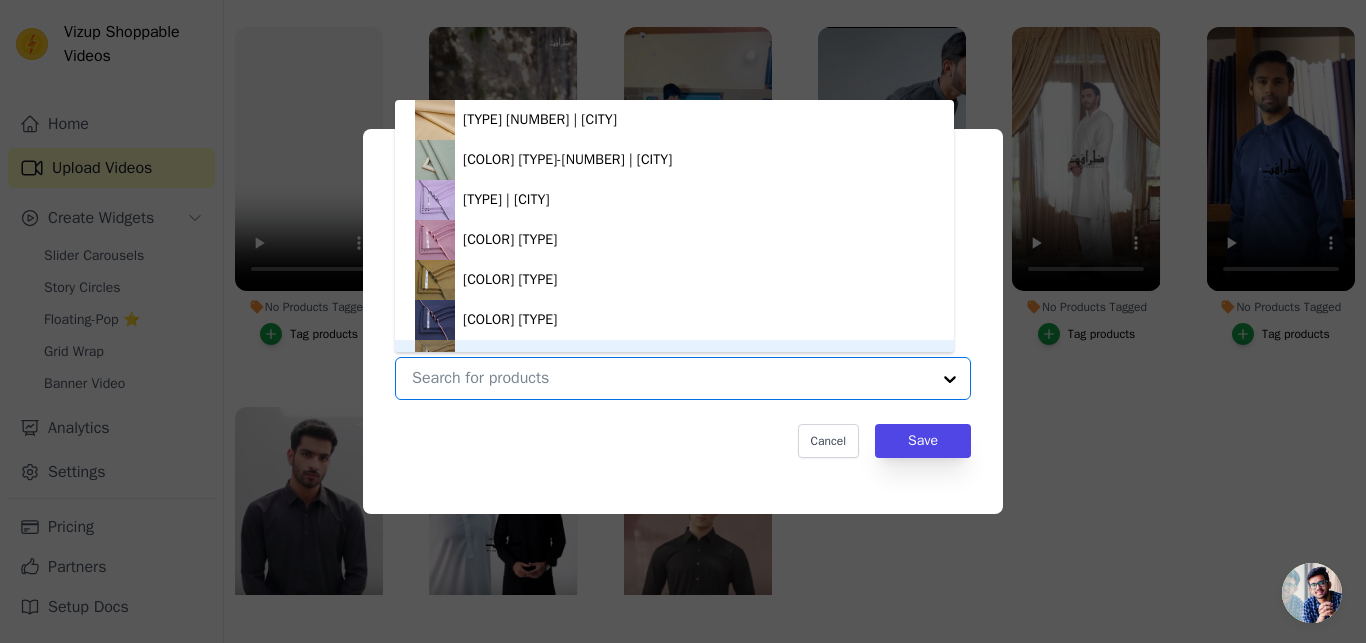 scroll, scrollTop: 28, scrollLeft: 0, axis: vertical 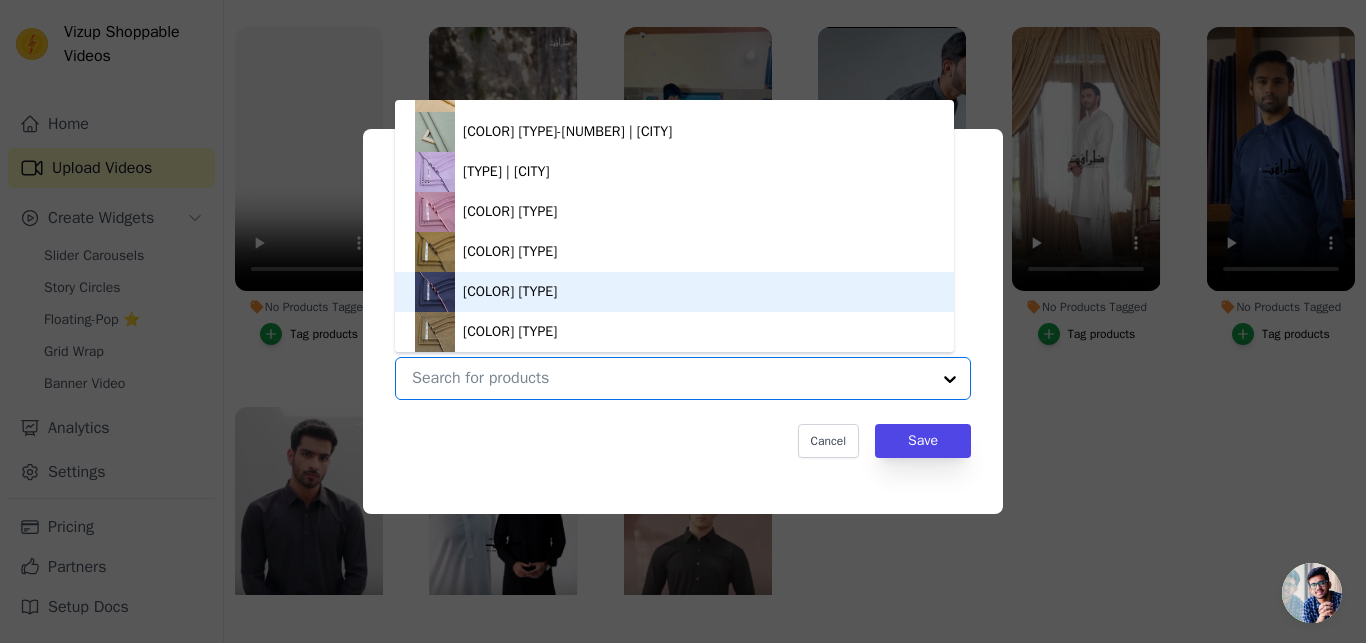 click on "Deep Navy Blue Khaddar" at bounding box center (674, 292) 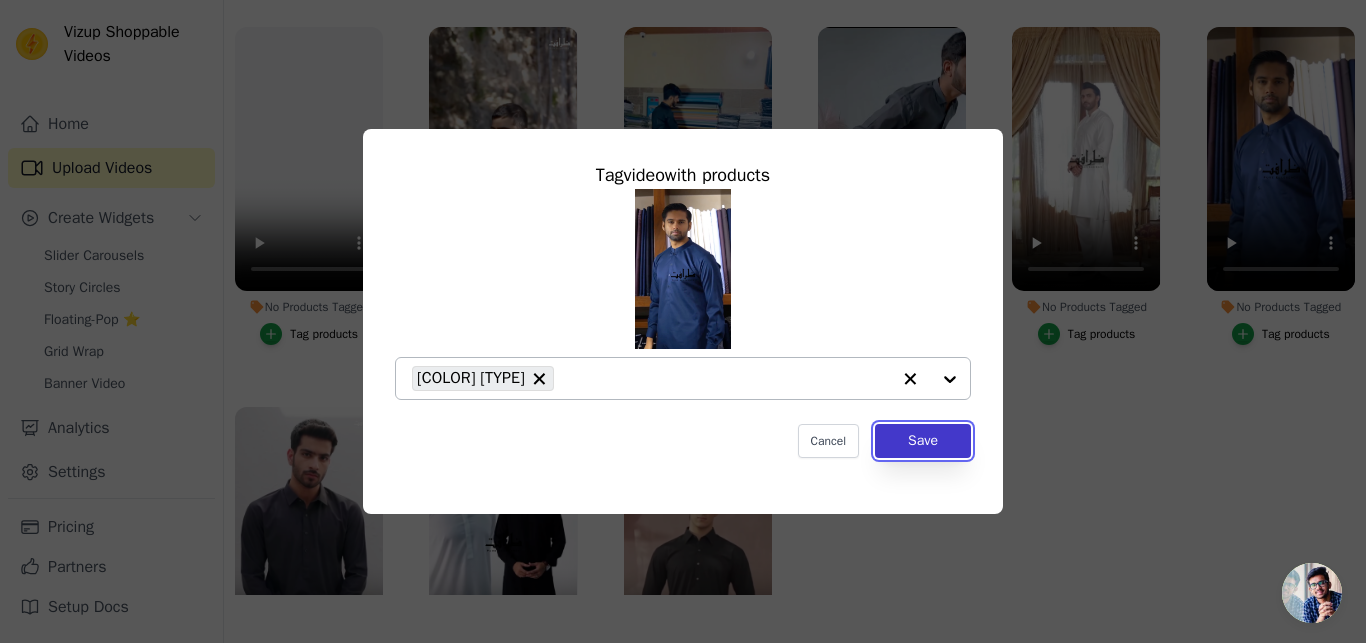 click on "Save" at bounding box center (923, 441) 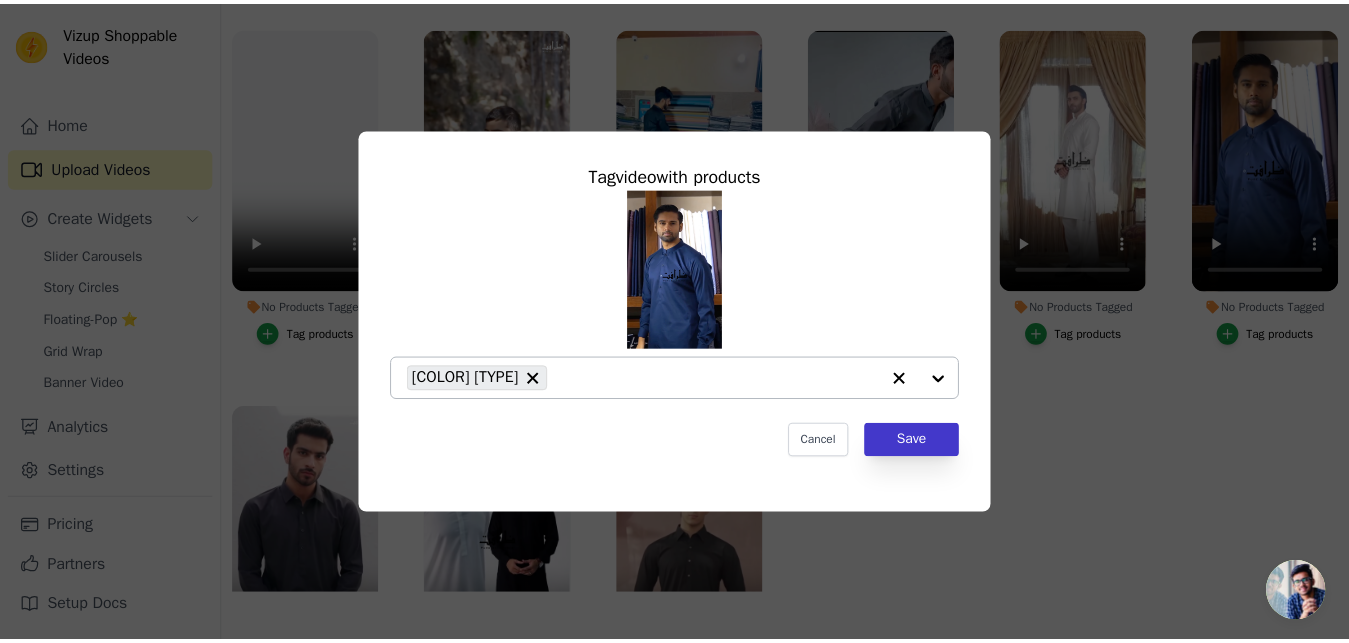 scroll, scrollTop: 204, scrollLeft: 0, axis: vertical 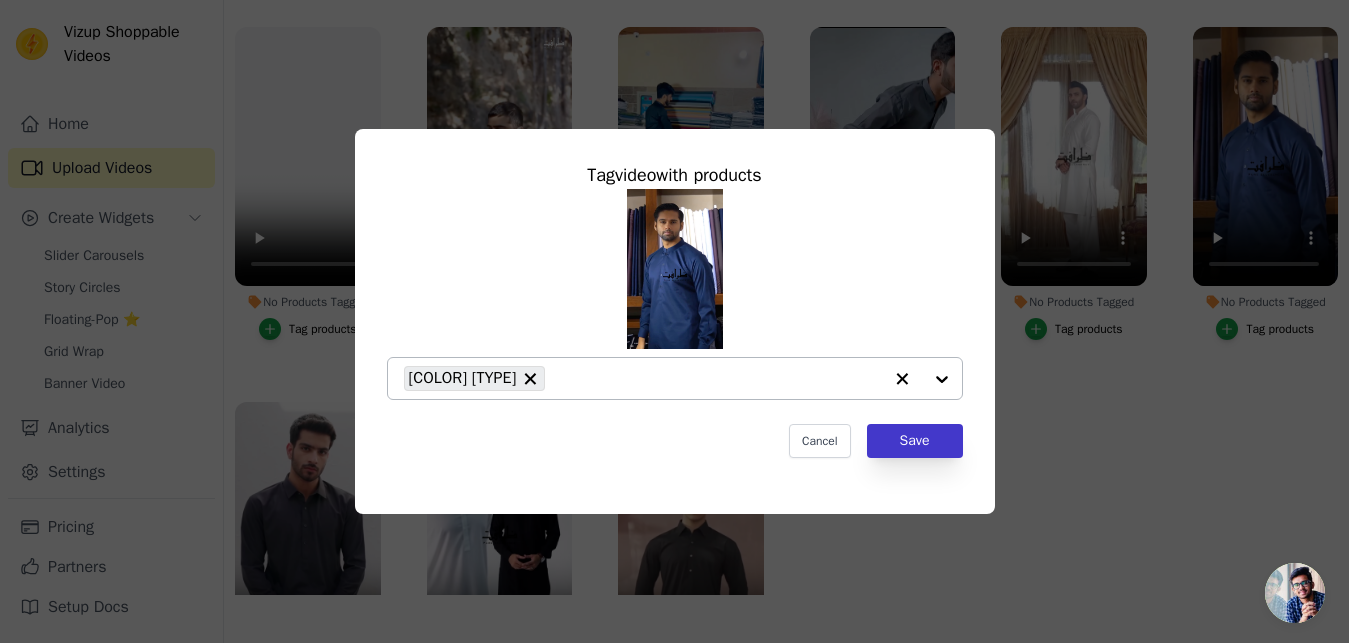 click on "No Products Tagged       Tag products
No Products Tagged       Tag products
No Products Tagged       Tag products
No Products Tagged       Tag products
No Products Tagged       Tag products
No Products Tagged     Tag  video  with products           Deep Navy Blue Khaddar                   Cancel   Save     Tag products           1   product  tagged       Tag products           2   products  tagged       Tag products           1   product  tagged       Tag products" at bounding box center (786, 305) 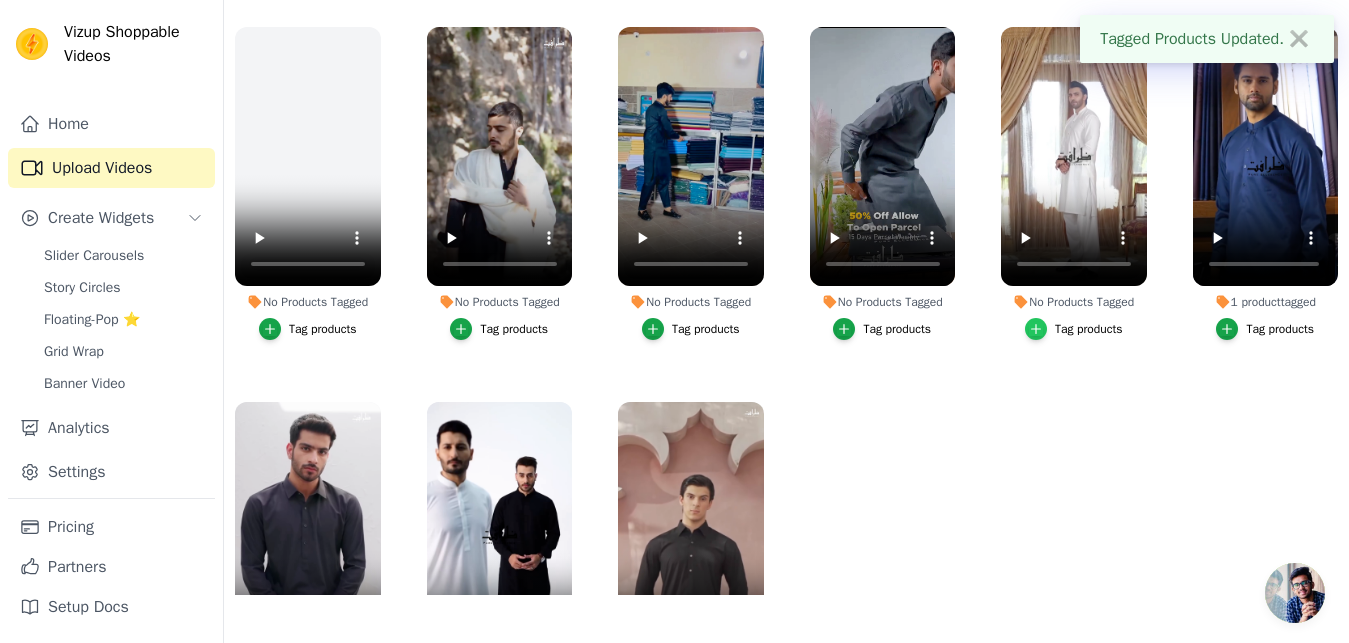 click 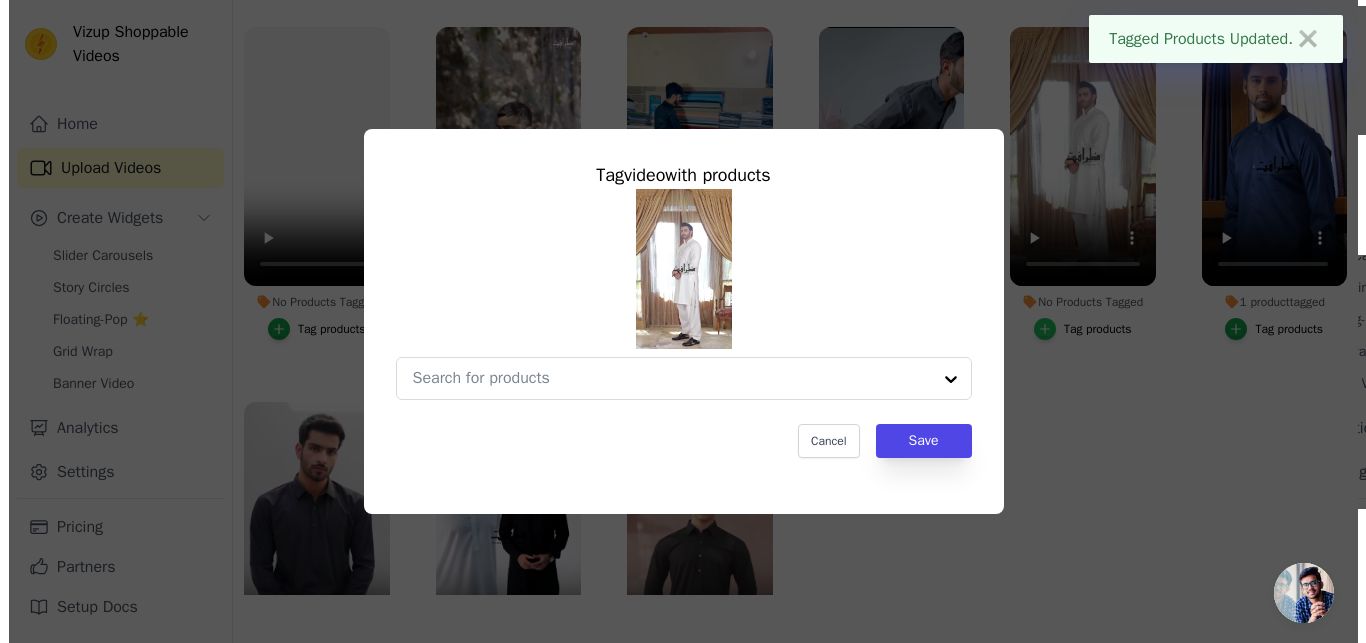 scroll, scrollTop: 0, scrollLeft: 0, axis: both 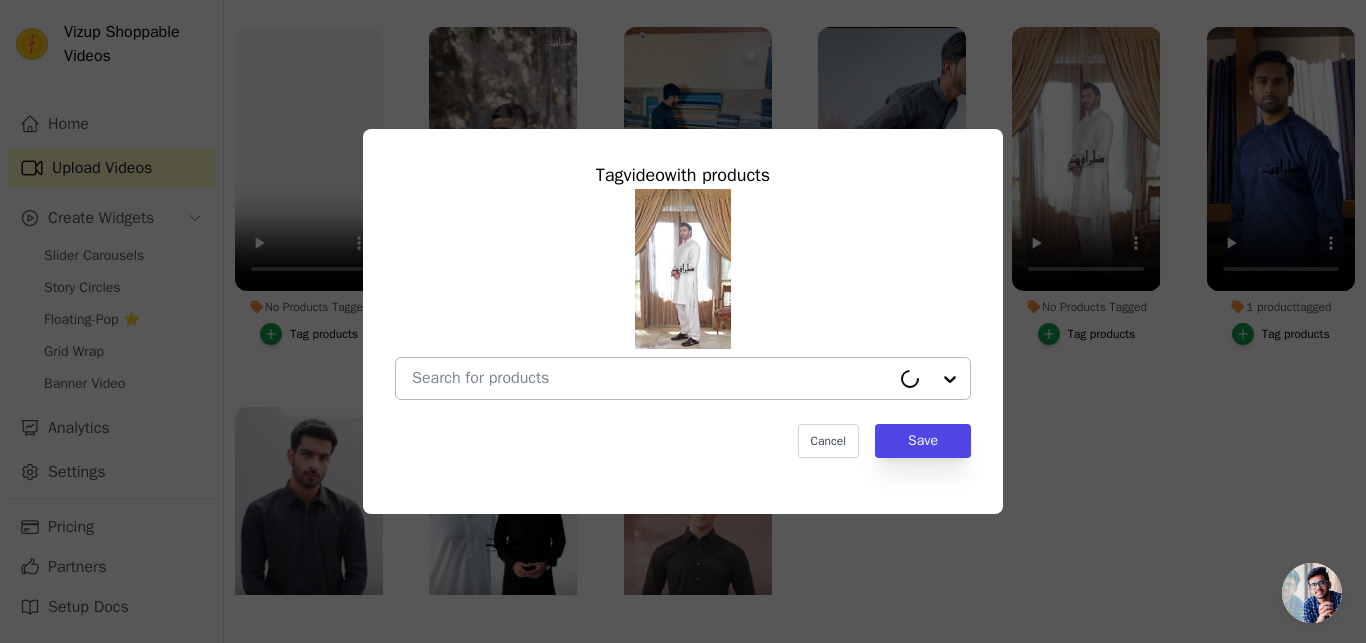 click at bounding box center (683, 378) 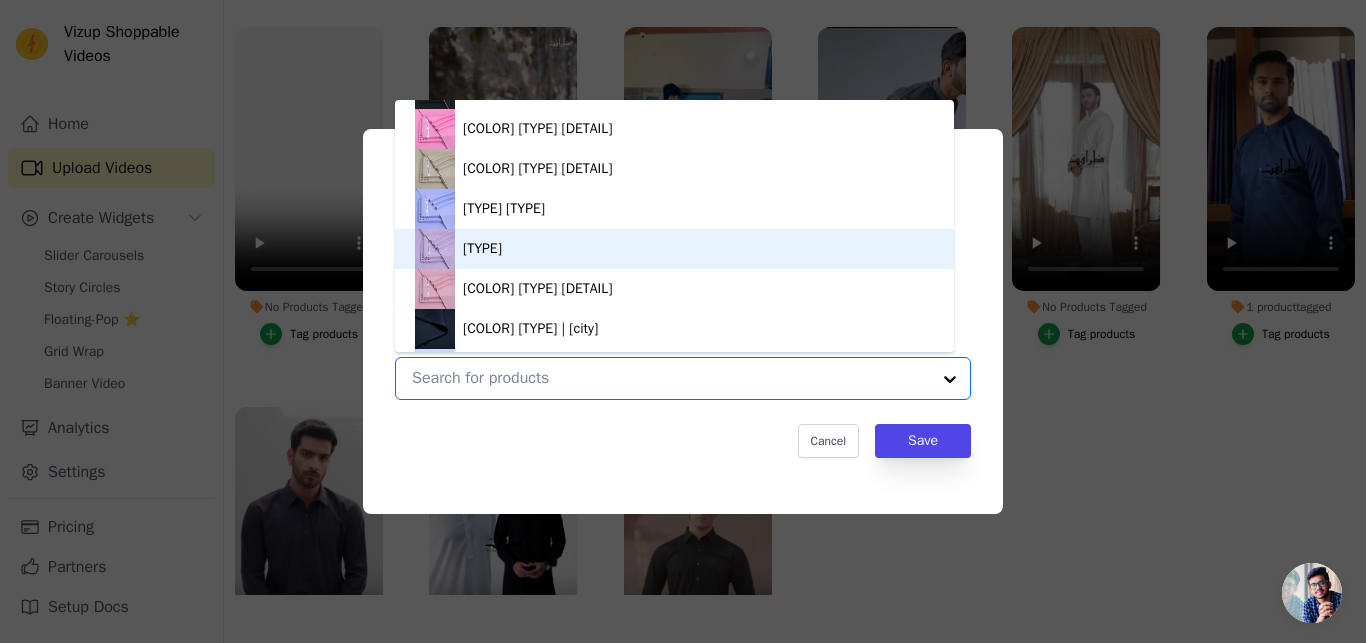 scroll, scrollTop: 655, scrollLeft: 0, axis: vertical 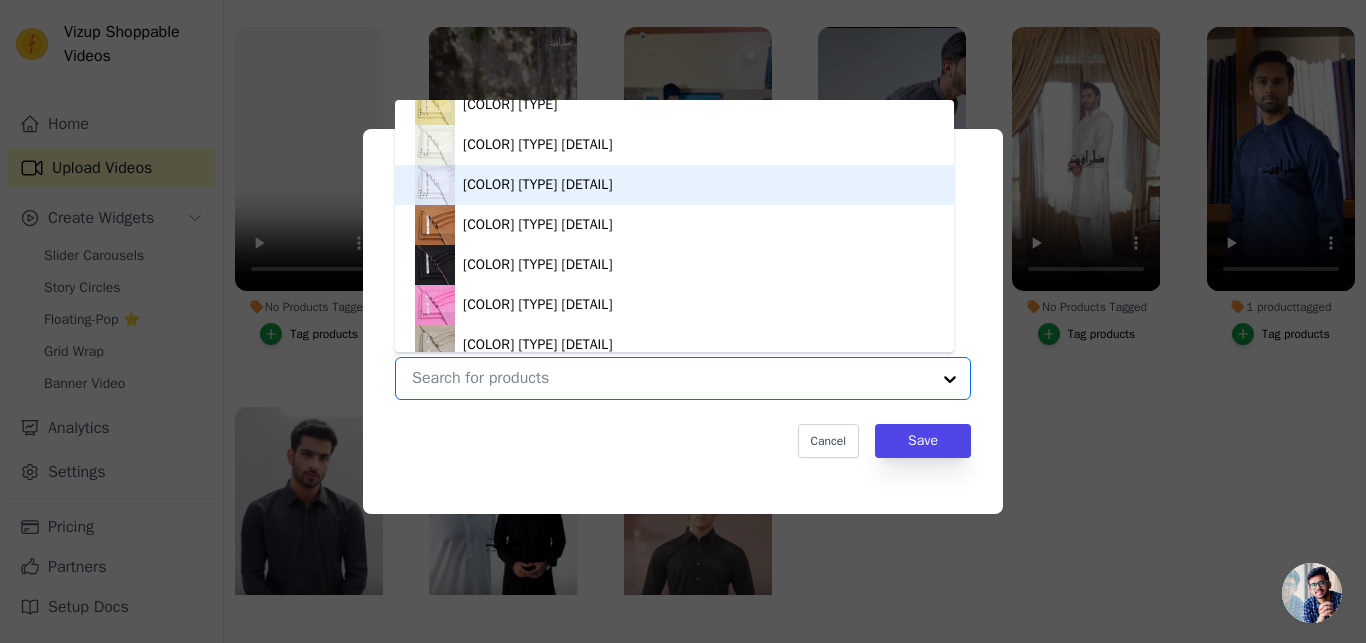 click on "Classic White Khaddar Unstitched Suit" at bounding box center [537, 185] 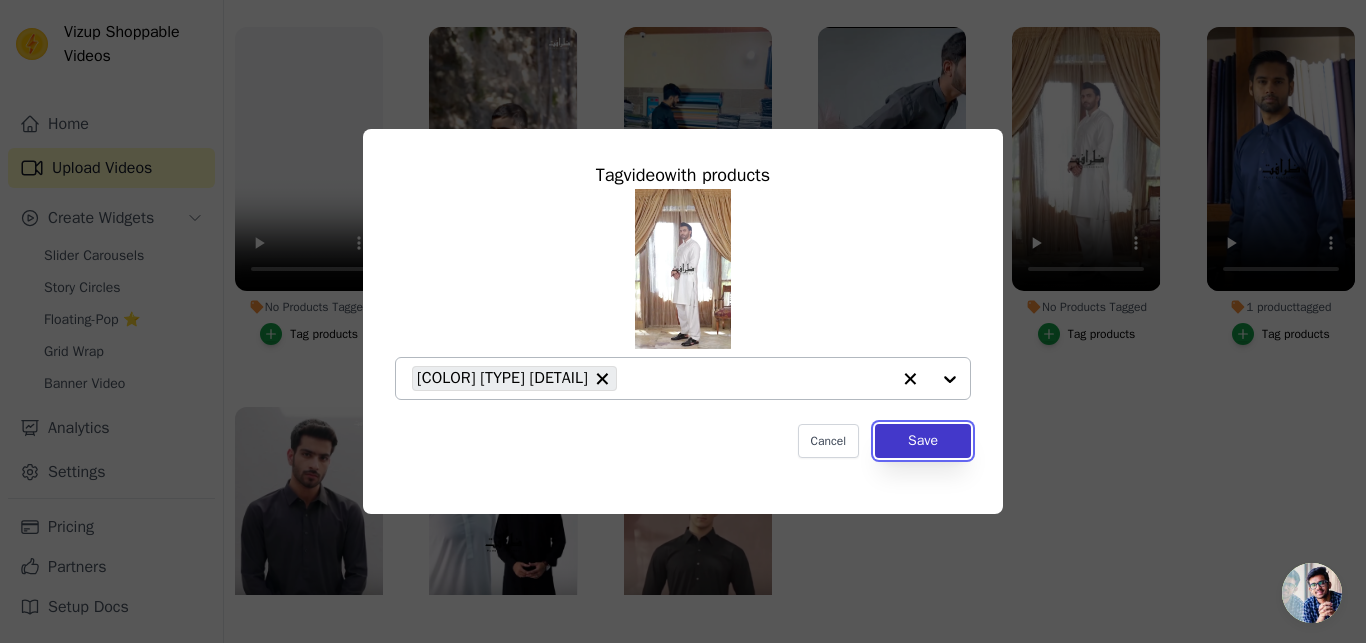 click on "Save" at bounding box center (923, 441) 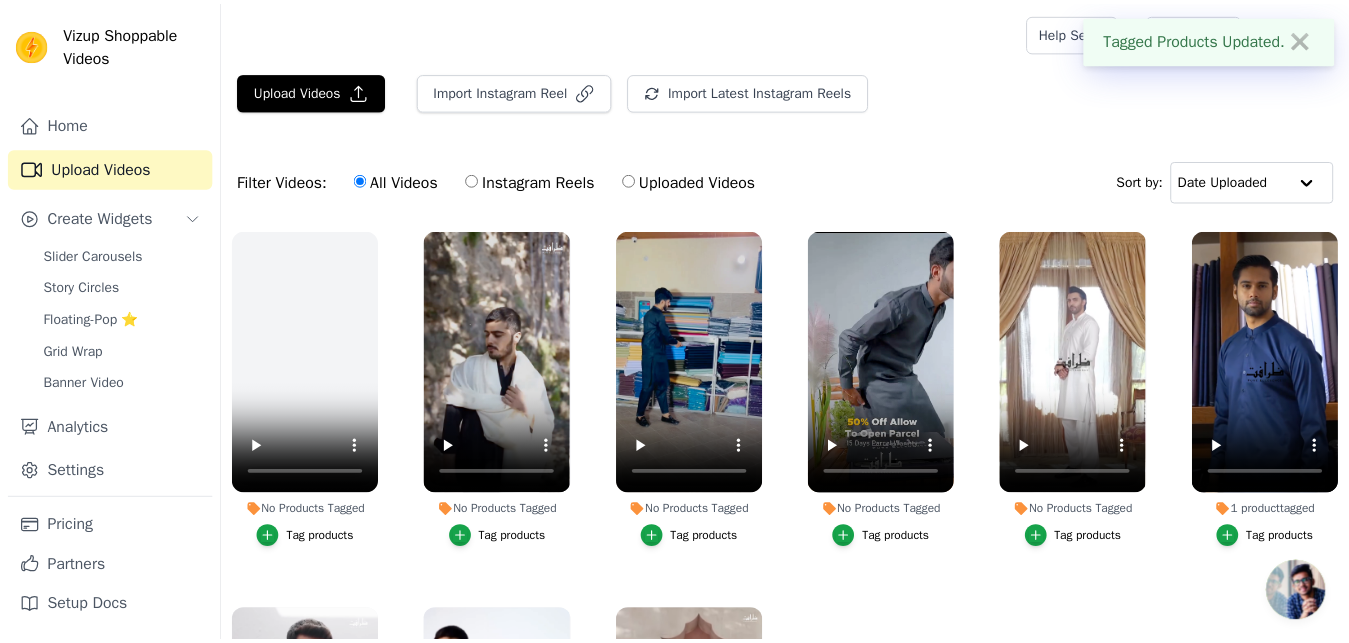 scroll, scrollTop: 204, scrollLeft: 0, axis: vertical 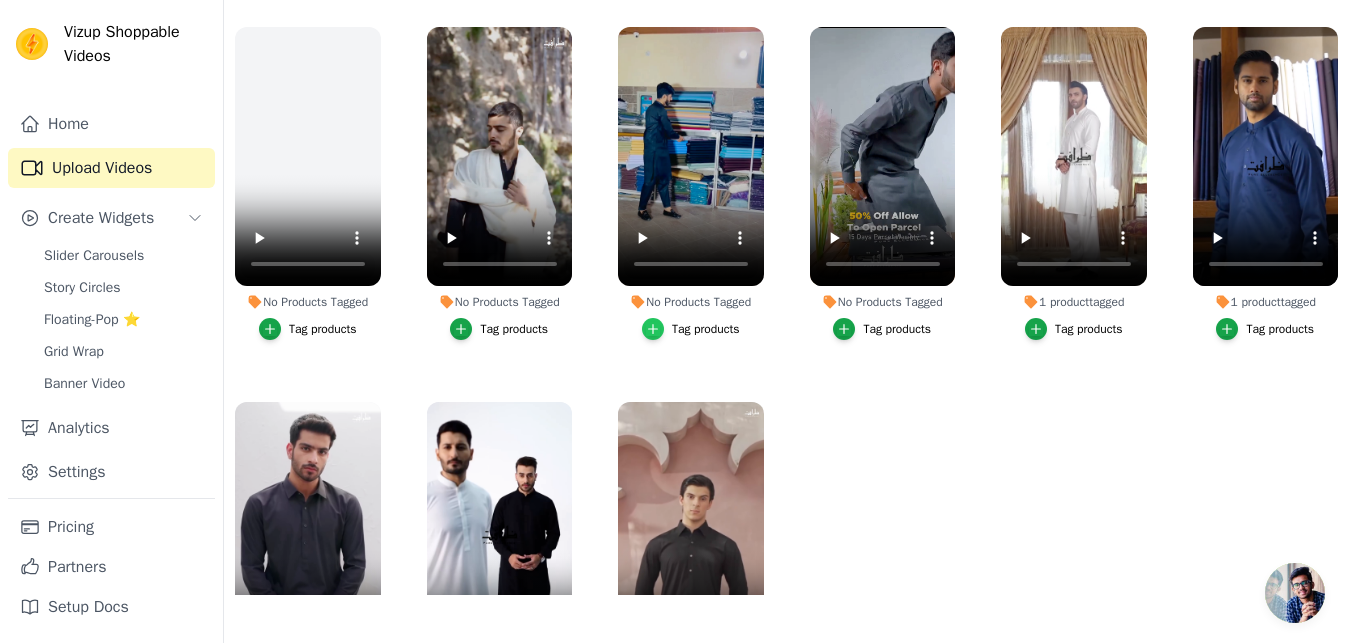 click at bounding box center [653, 329] 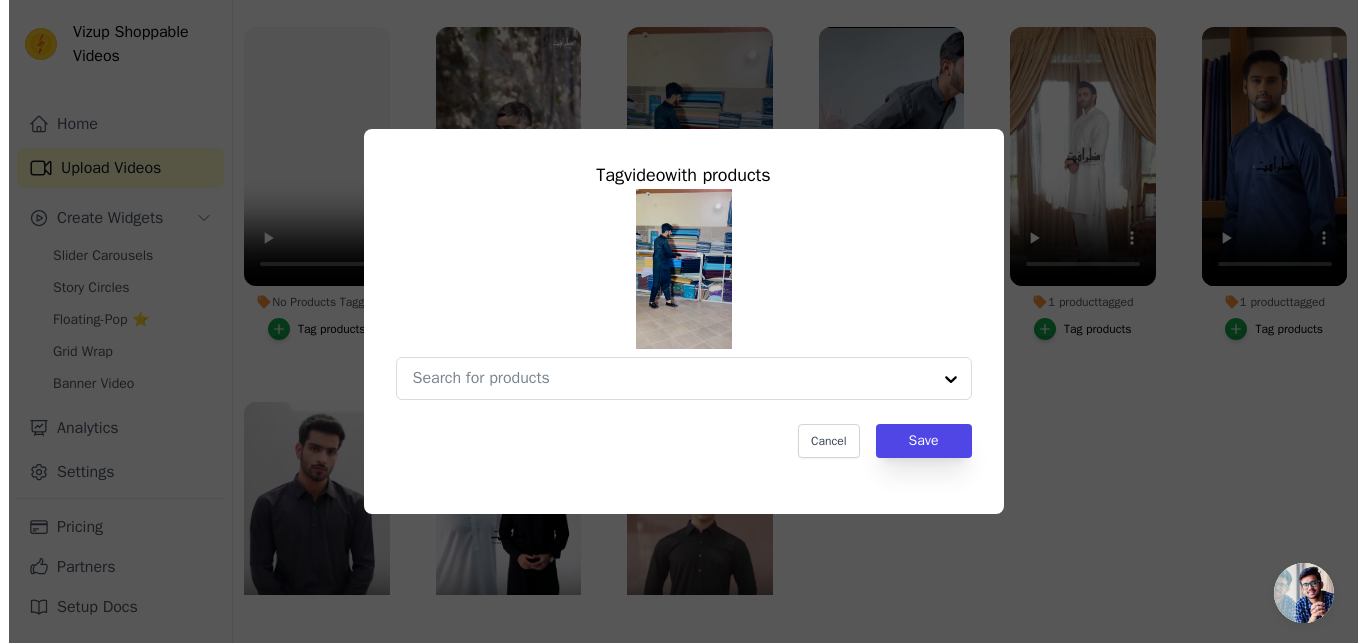 scroll, scrollTop: 0, scrollLeft: 0, axis: both 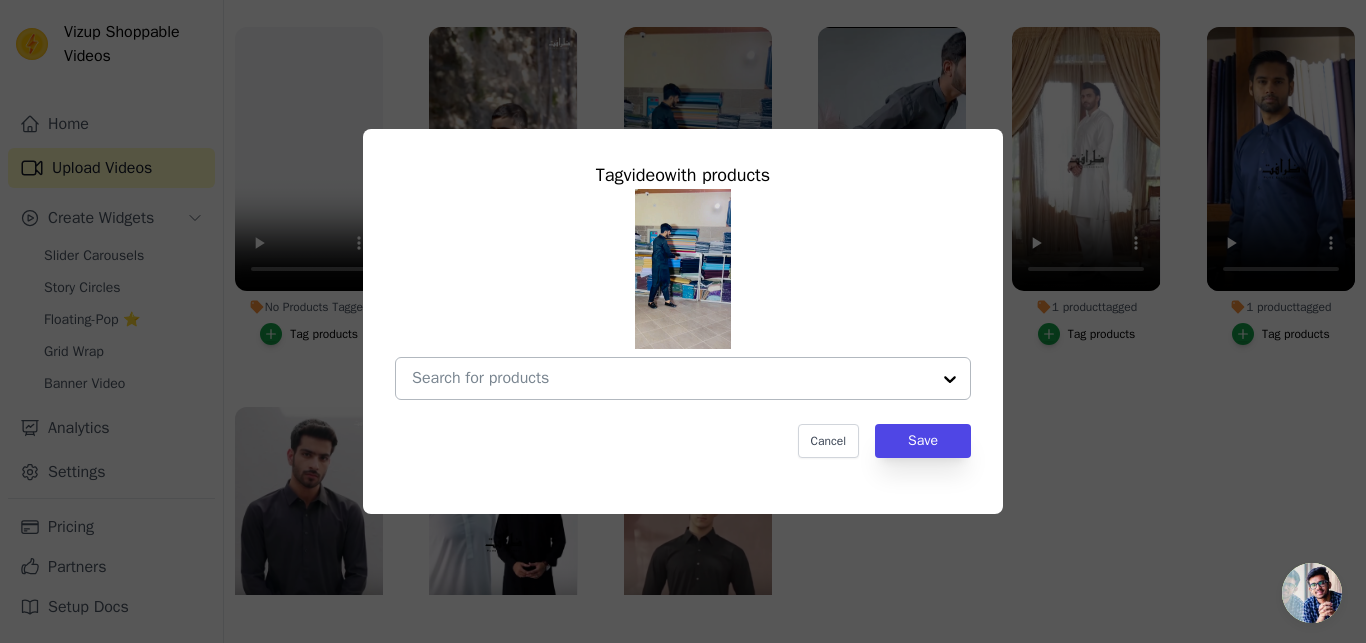 click on "No Products Tagged     Tag  video  with products                         Cancel   Save     Tag products" at bounding box center (671, 378) 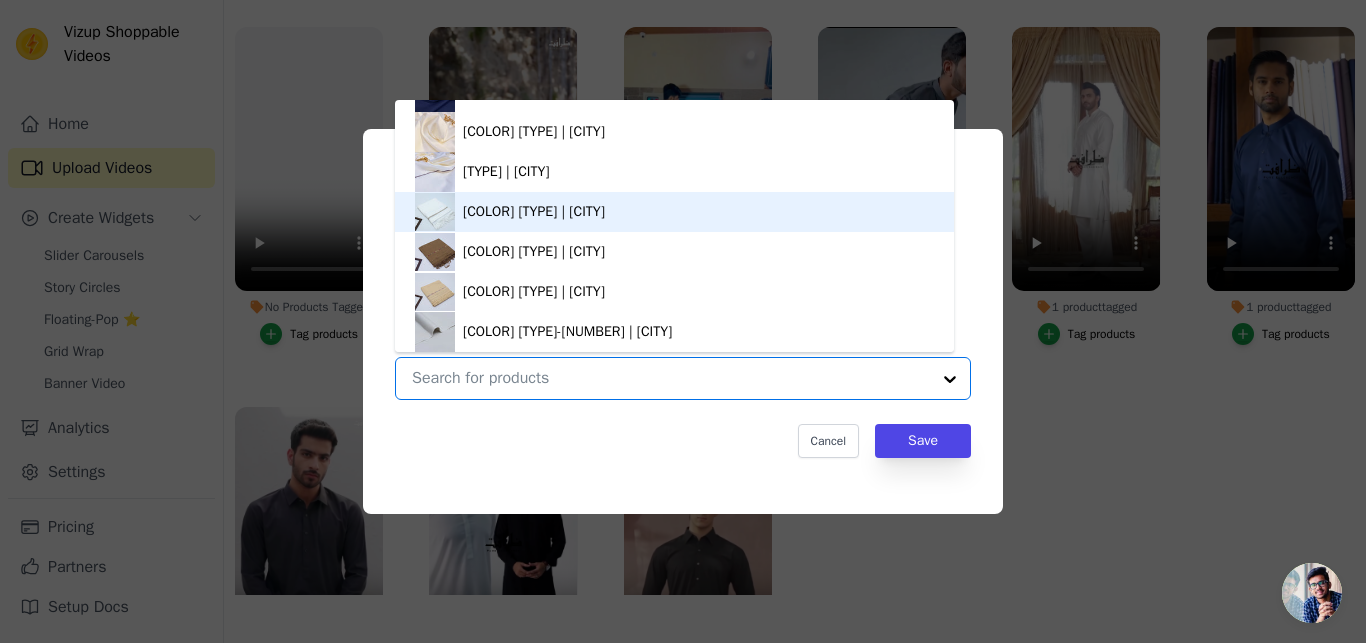 scroll, scrollTop: 2548, scrollLeft: 0, axis: vertical 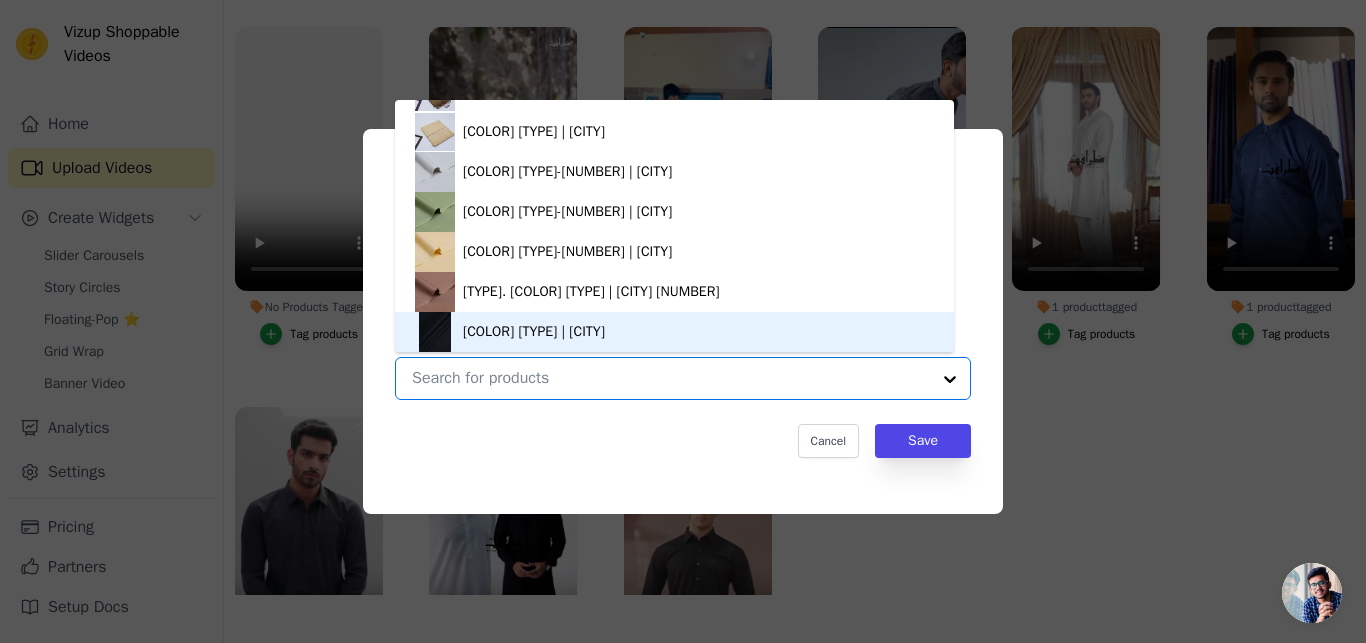 click on "Jet Black Men's Premium Cotton | Zarafat" at bounding box center [534, 332] 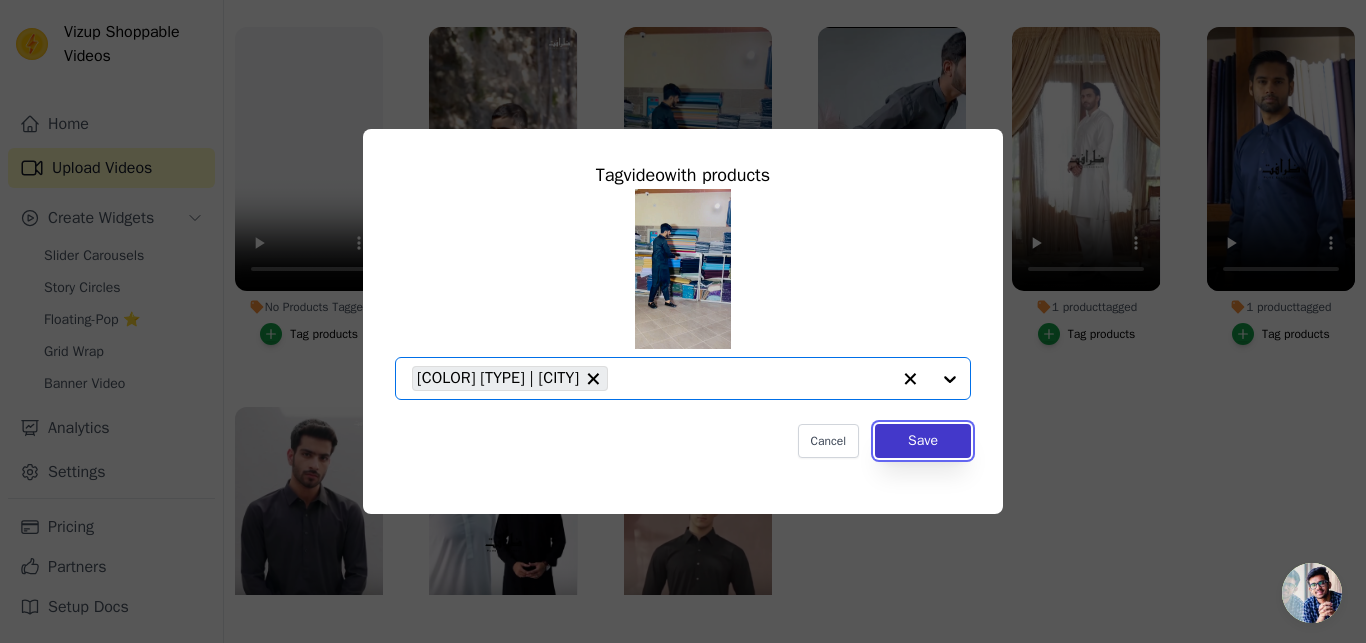 click on "Save" at bounding box center [923, 441] 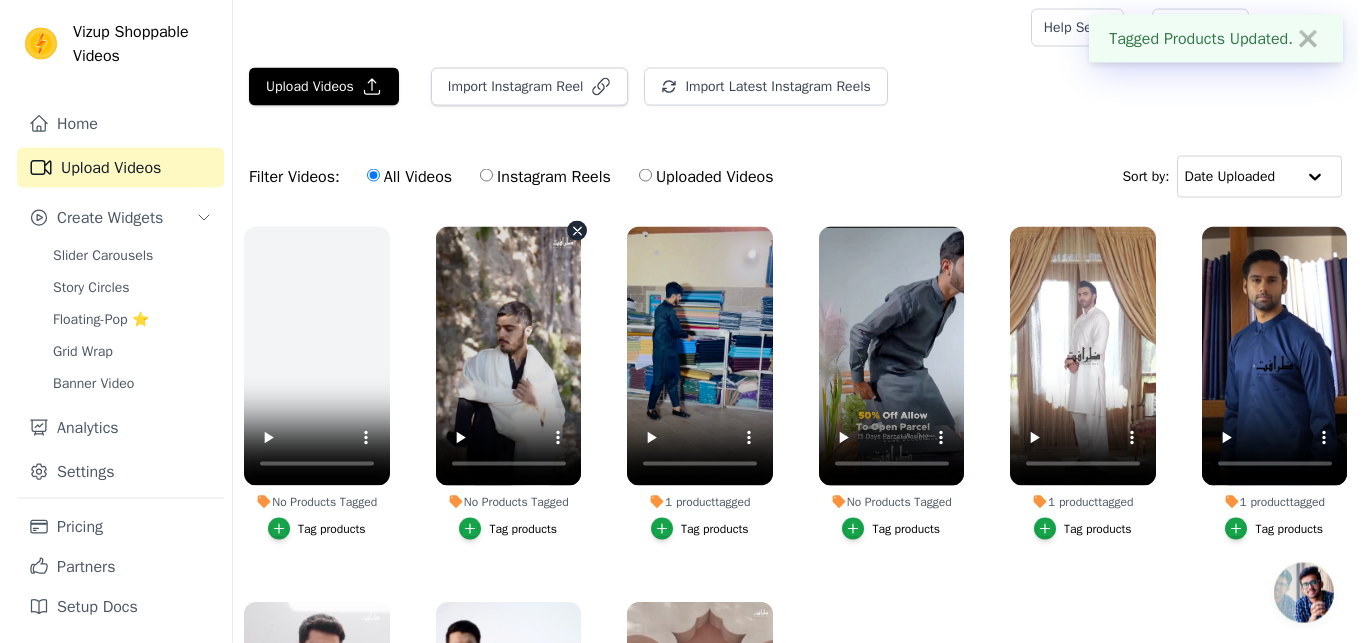scroll, scrollTop: 0, scrollLeft: 0, axis: both 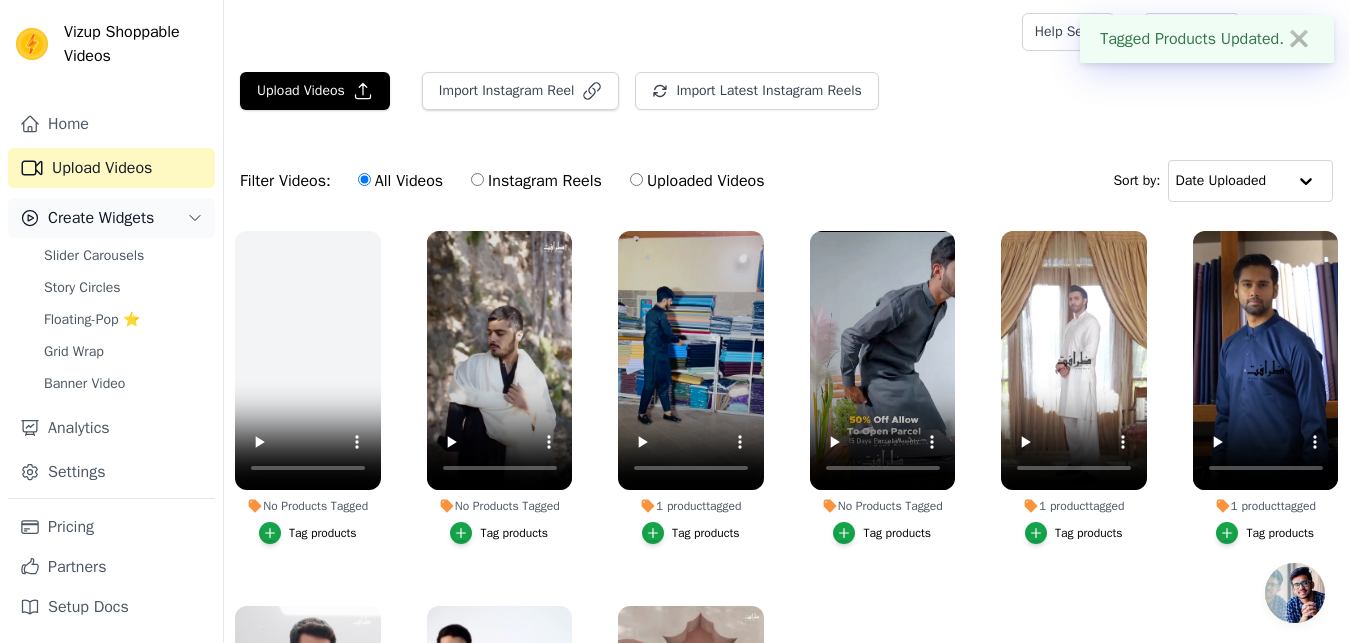 click on "Create Widgets" at bounding box center (101, 218) 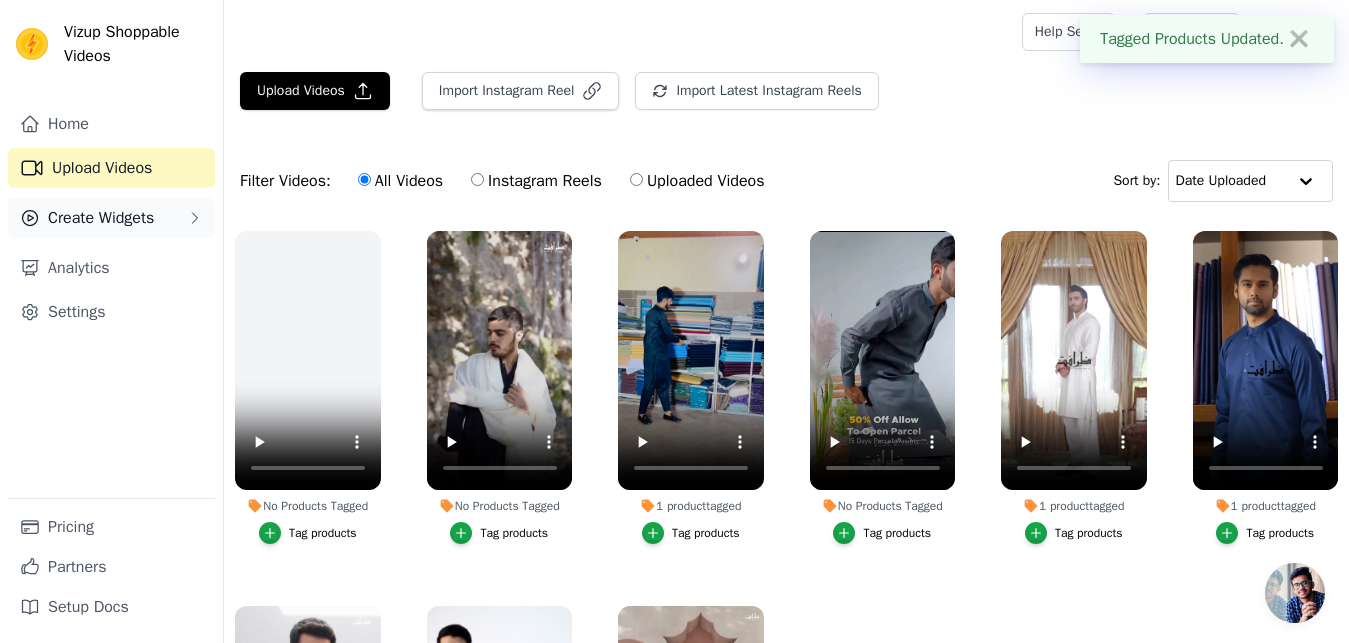 click on "Create Widgets" at bounding box center [101, 218] 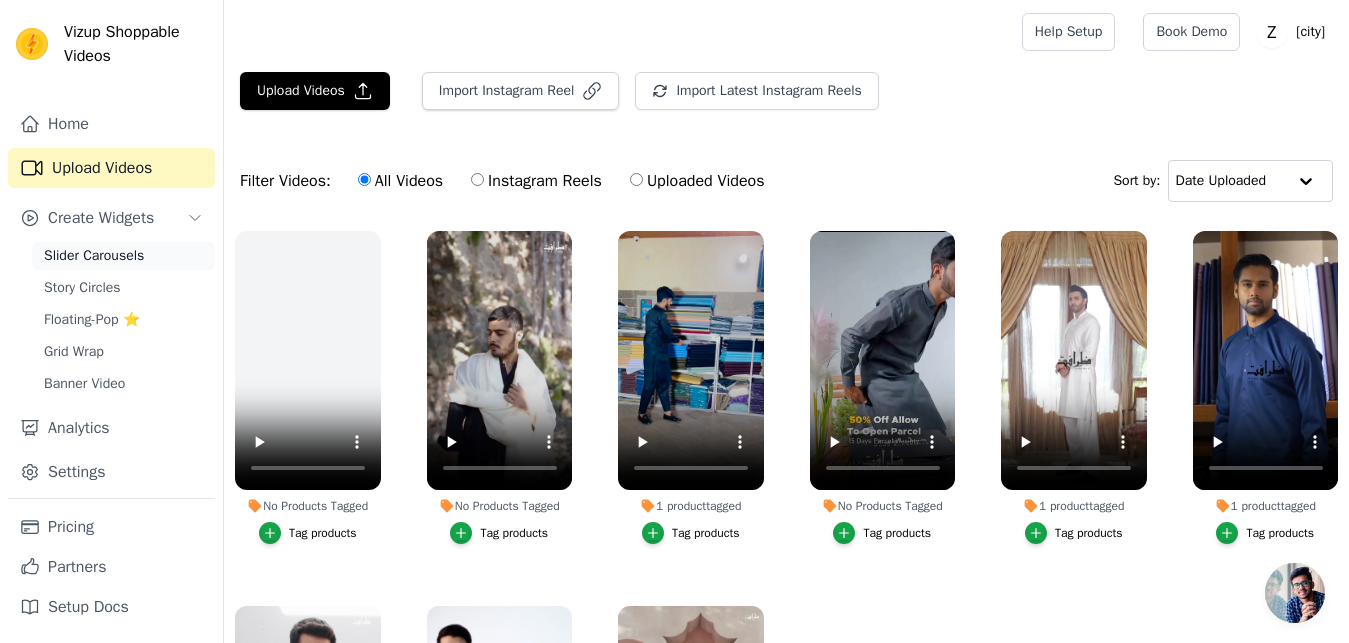click on "Slider Carousels" at bounding box center [94, 256] 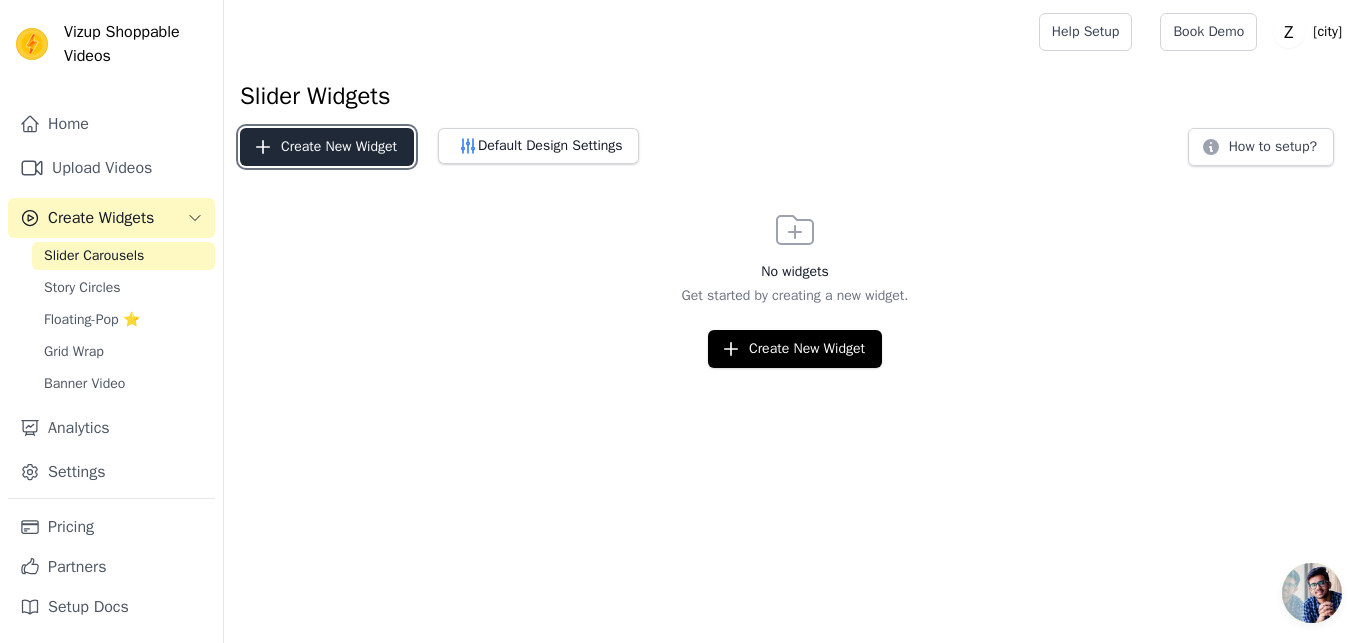 click on "Create New Widget" at bounding box center (327, 147) 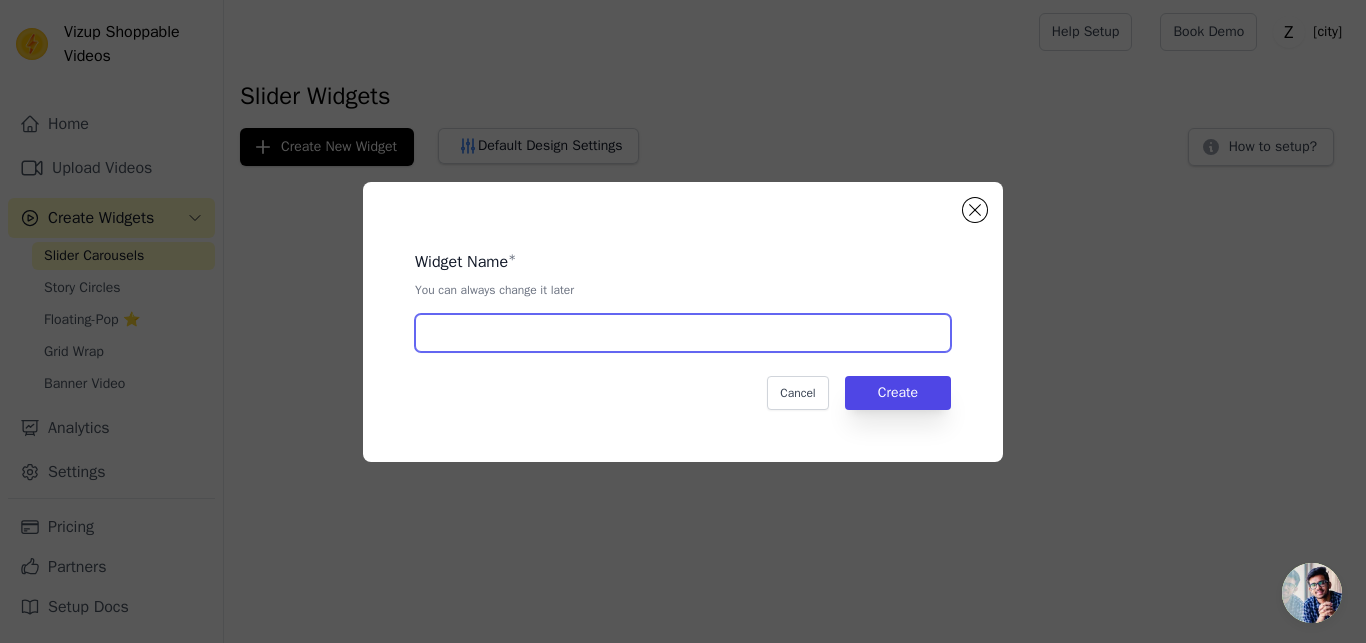 click at bounding box center (683, 333) 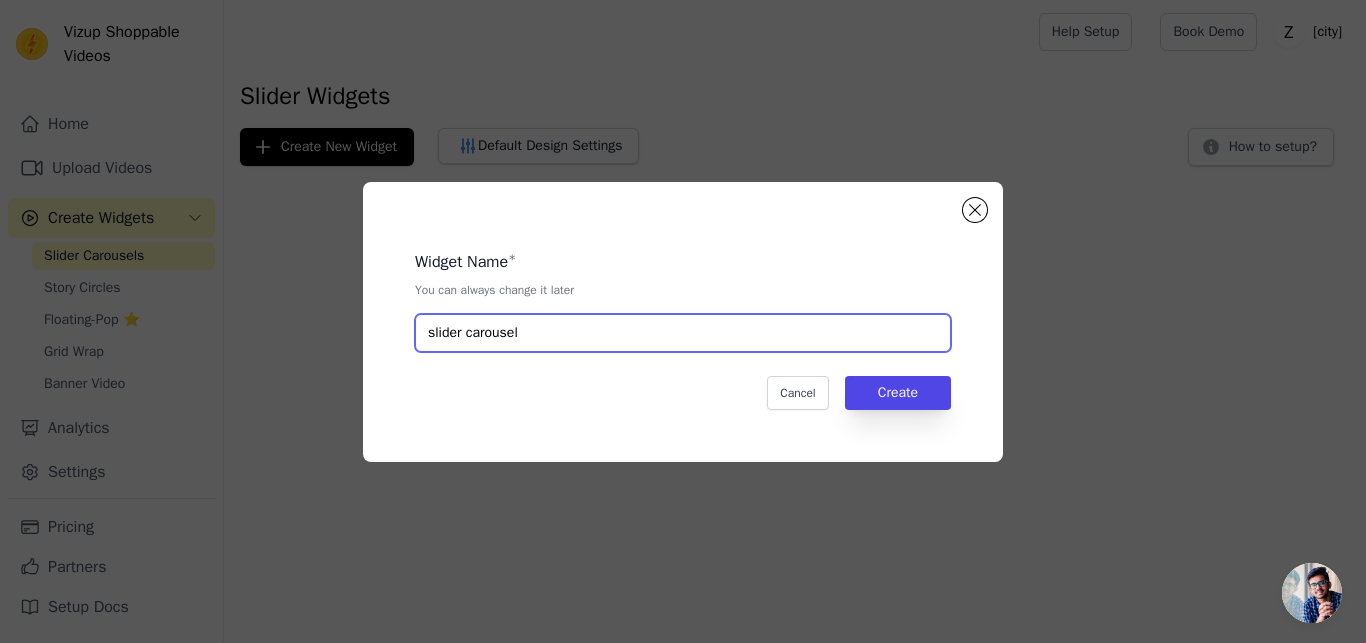 click on "slider carousel" at bounding box center [683, 333] 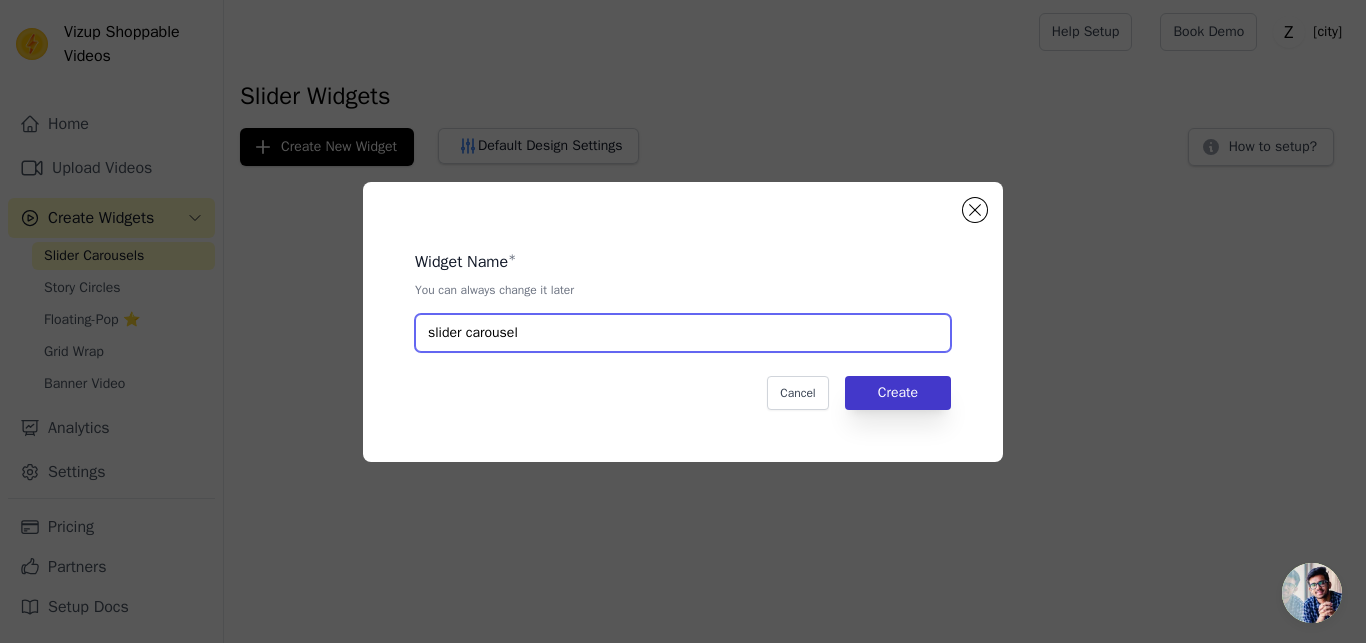 type on "slider carousel" 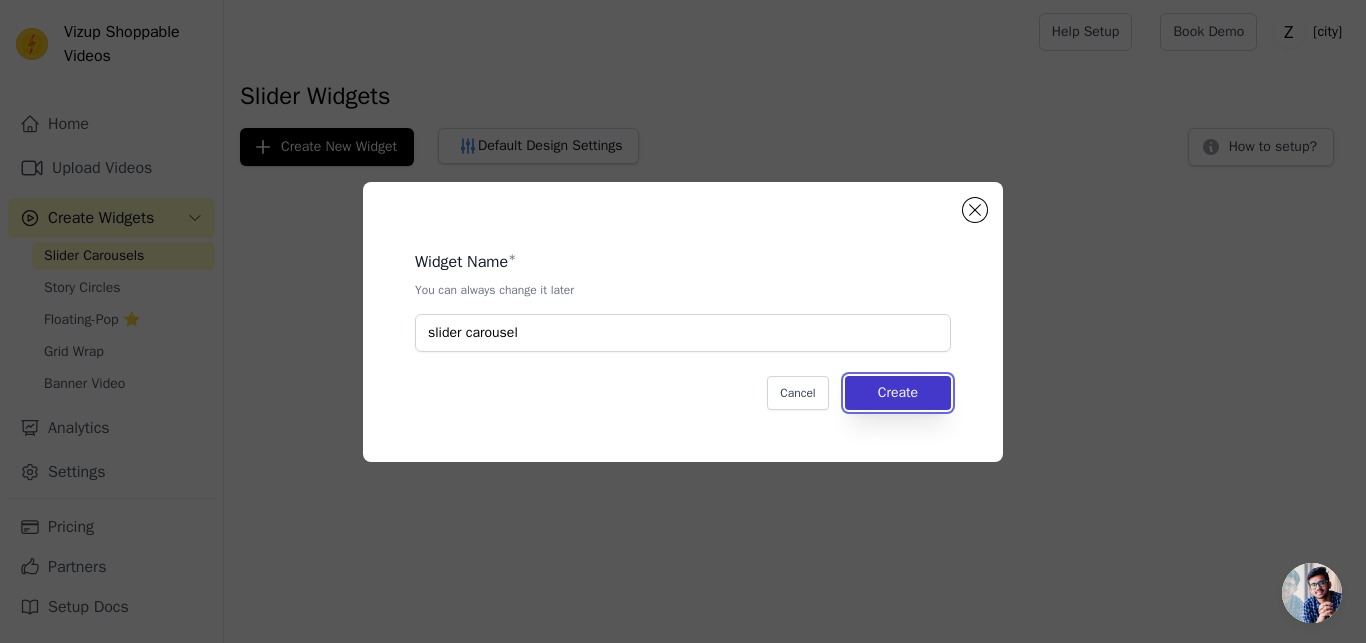 click on "Create" at bounding box center [898, 393] 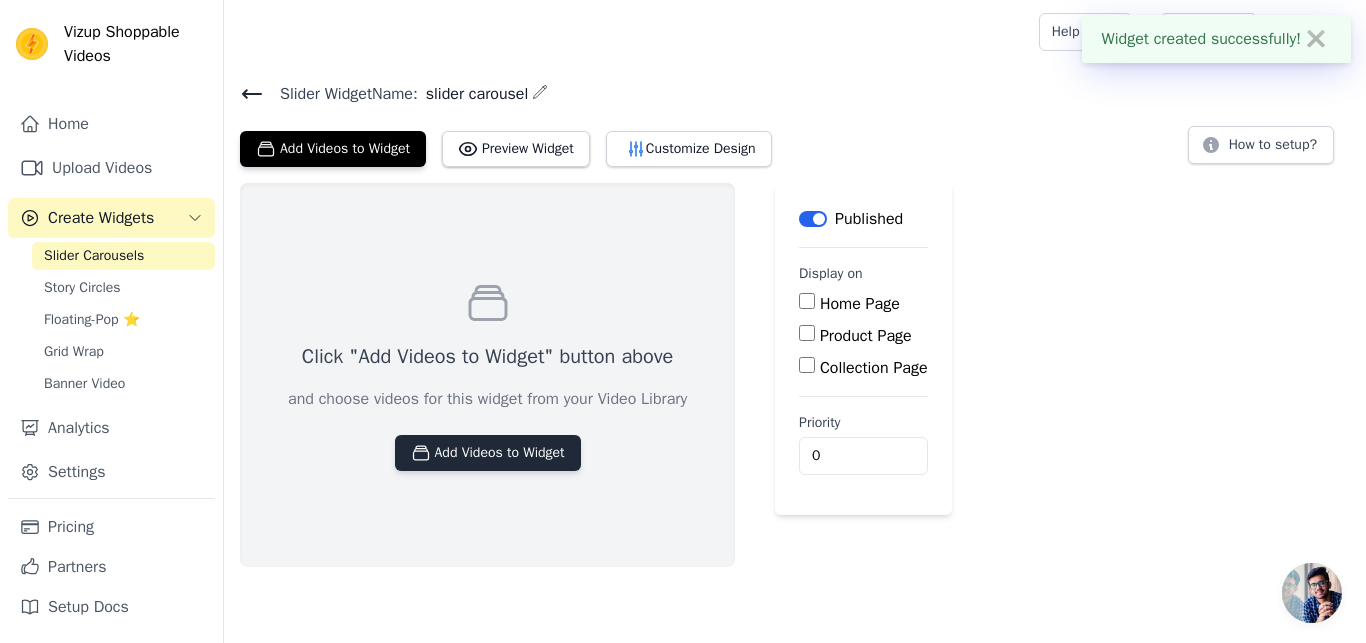 click on "Add Videos to Widget" at bounding box center (488, 453) 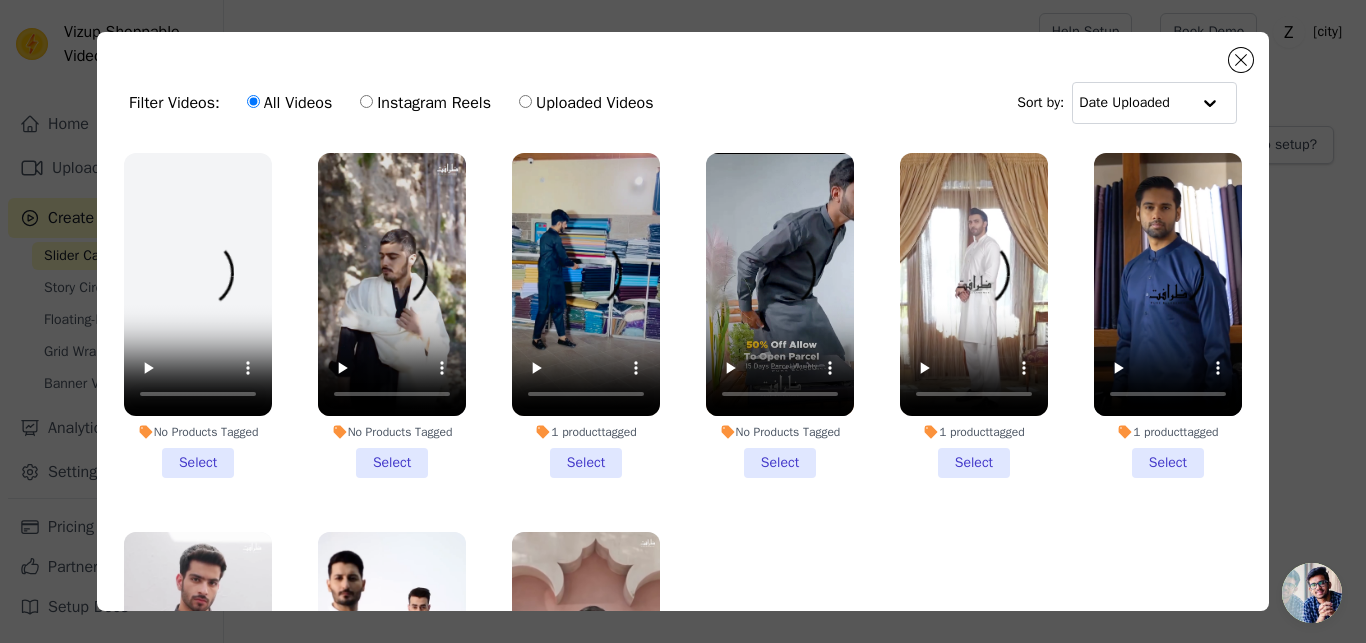 click on "No Products Tagged     Select" at bounding box center [198, 315] 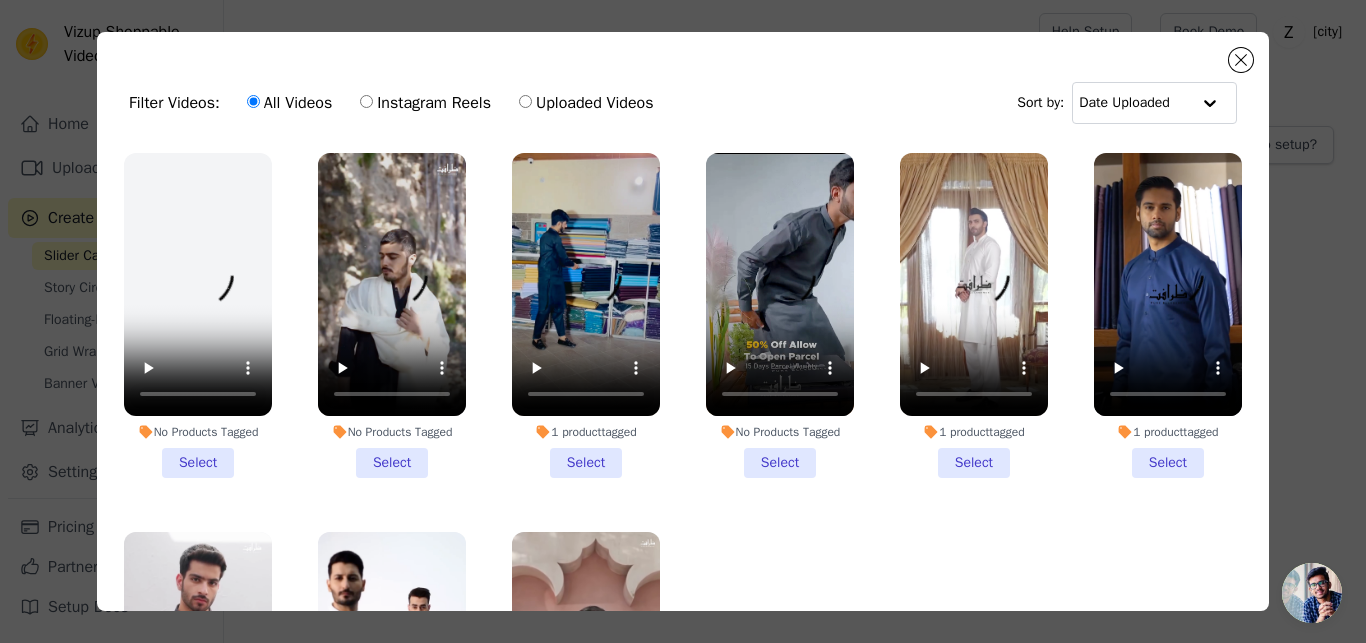 click on "No Products Tagged     Select" at bounding box center (0, 0) 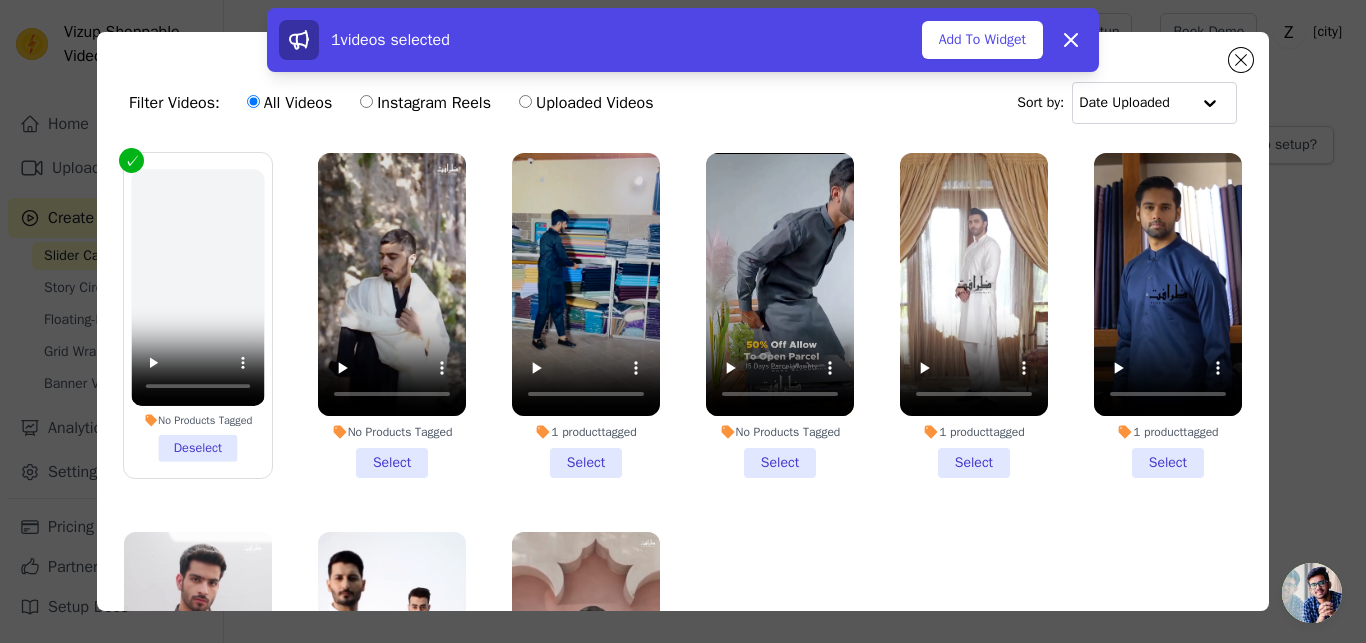 click on "No Products Tagged     Select" at bounding box center [392, 315] 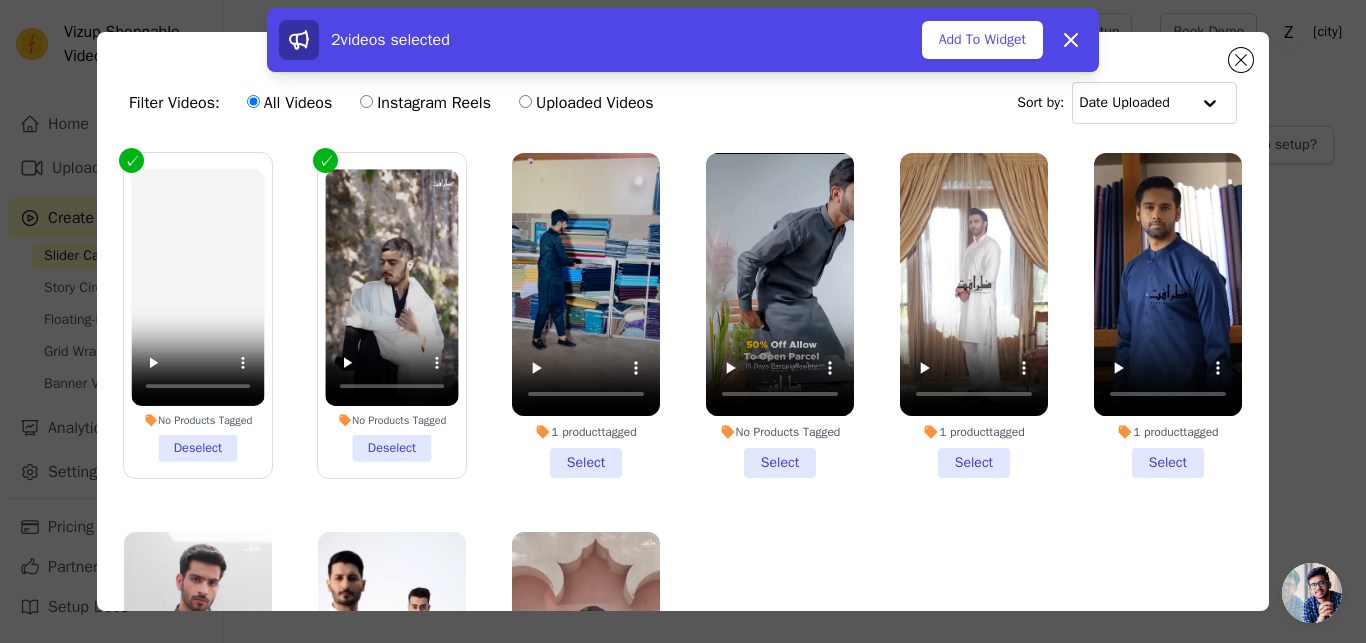 click on "No Products Tagged     Deselect" at bounding box center (197, 315) 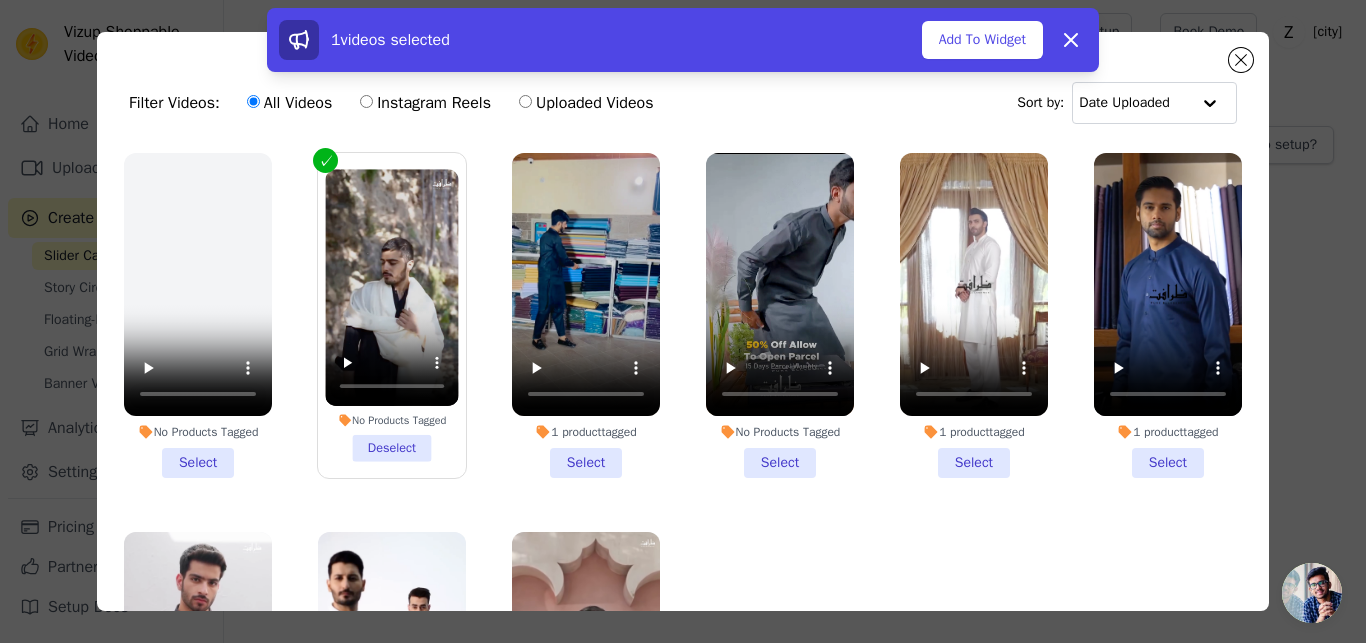 click on "1   product  tagged     Select" at bounding box center [586, 315] 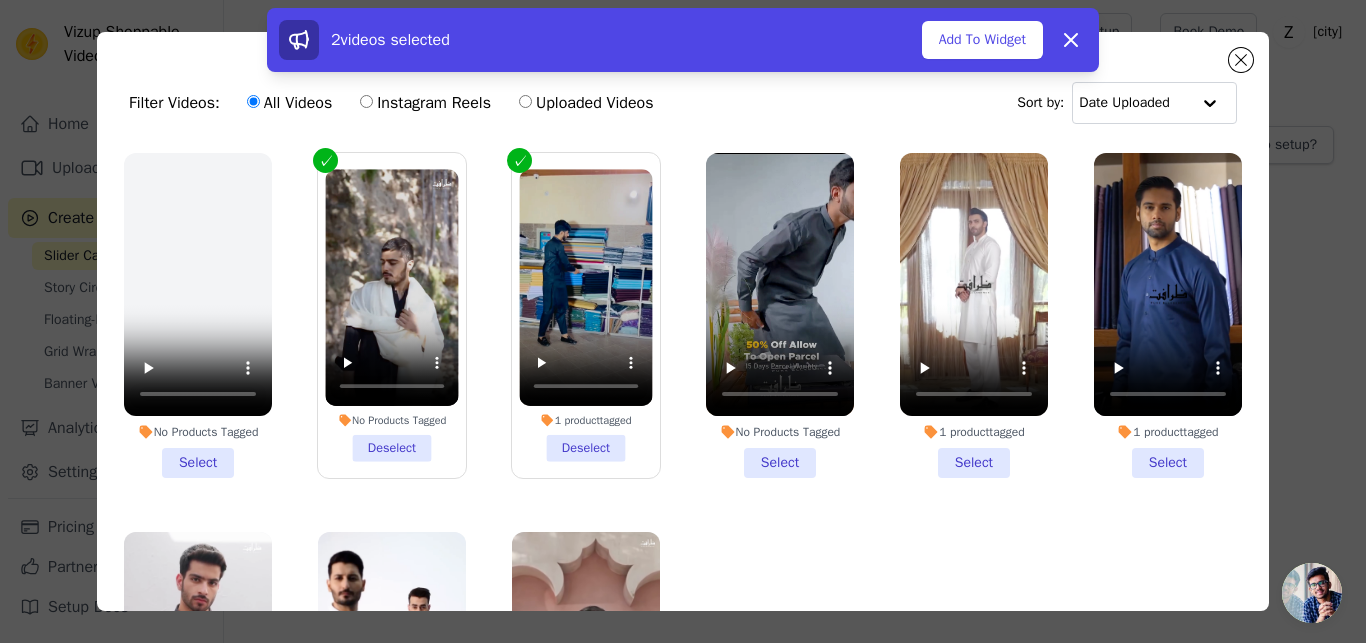 click on "No Products Tagged     Select" at bounding box center (780, 315) 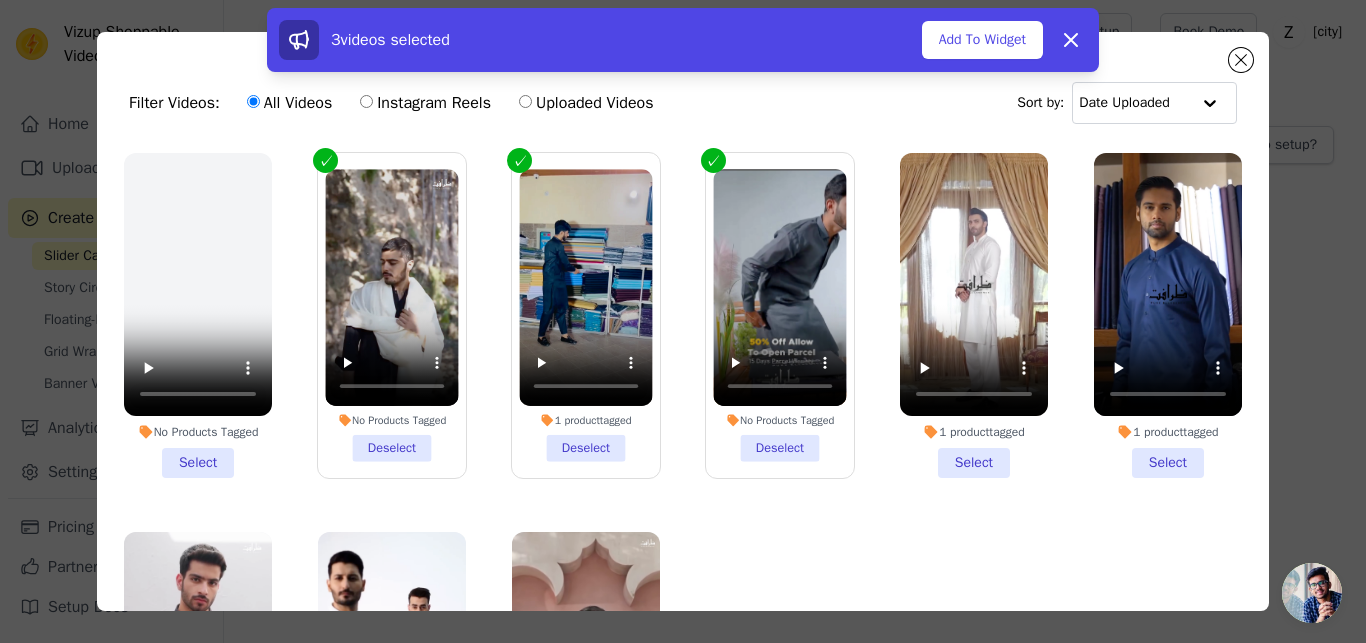 click on "1   product  tagged     Select" at bounding box center [974, 315] 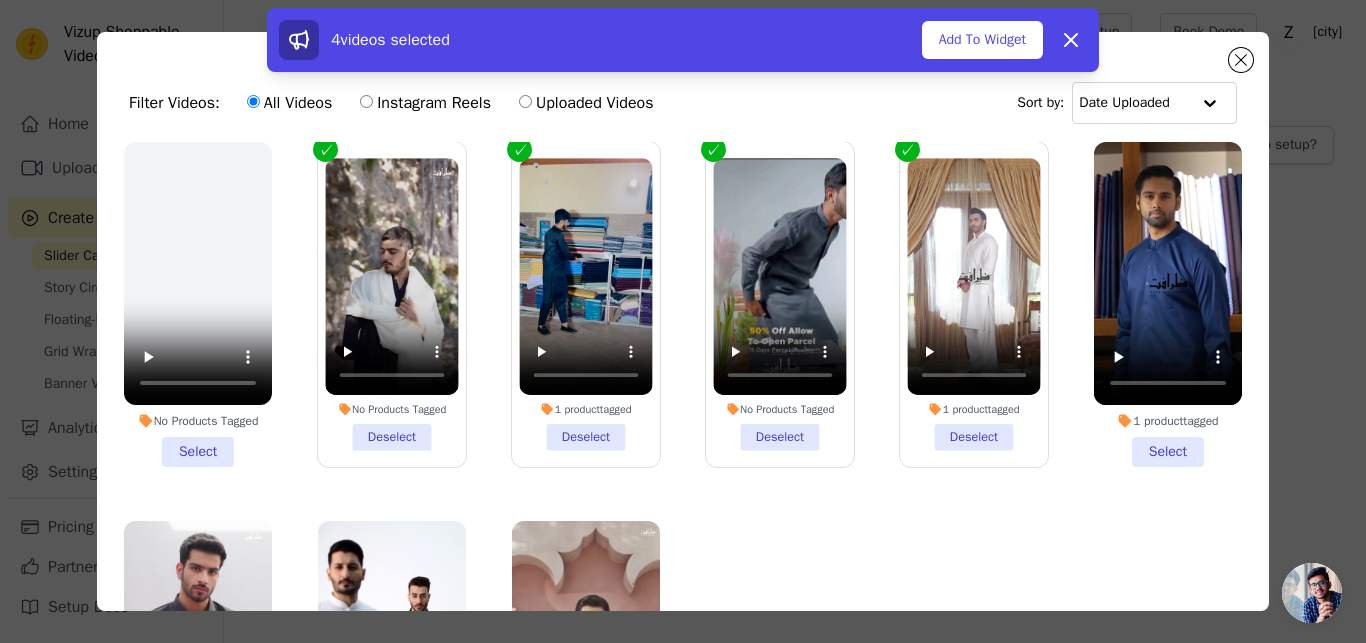 scroll, scrollTop: 0, scrollLeft: 0, axis: both 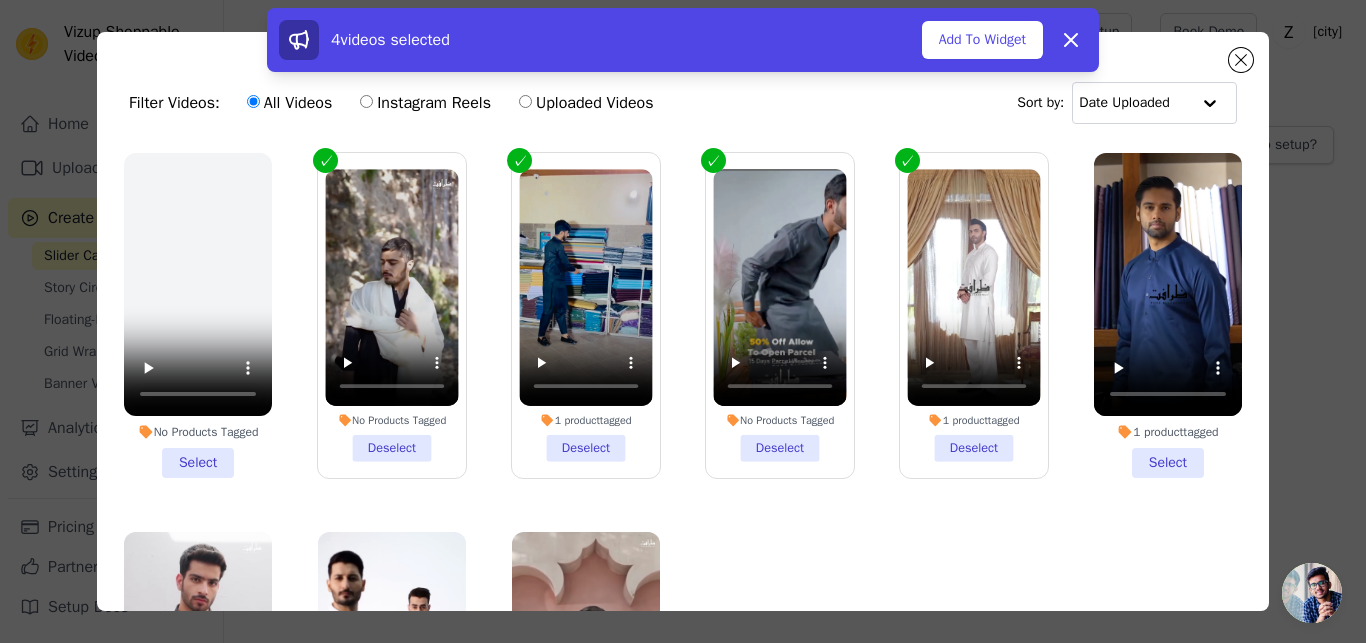 click on "1   product  tagged     Deselect" at bounding box center [585, 315] 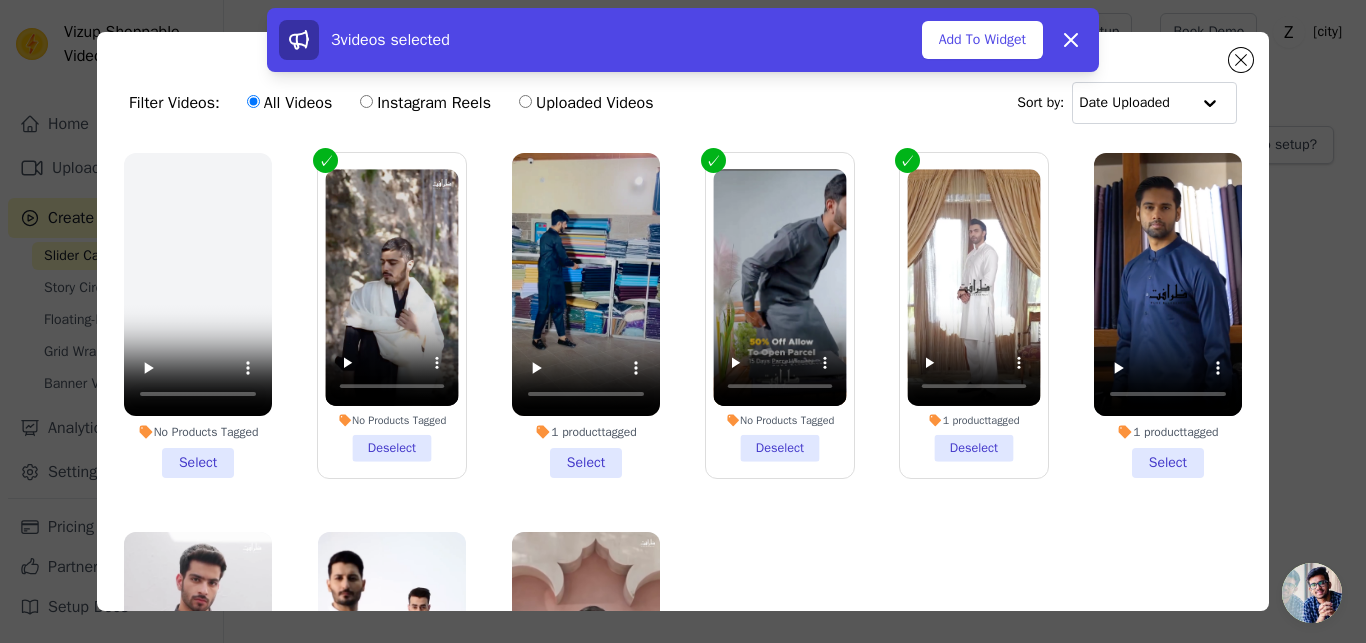 scroll, scrollTop: 172, scrollLeft: 0, axis: vertical 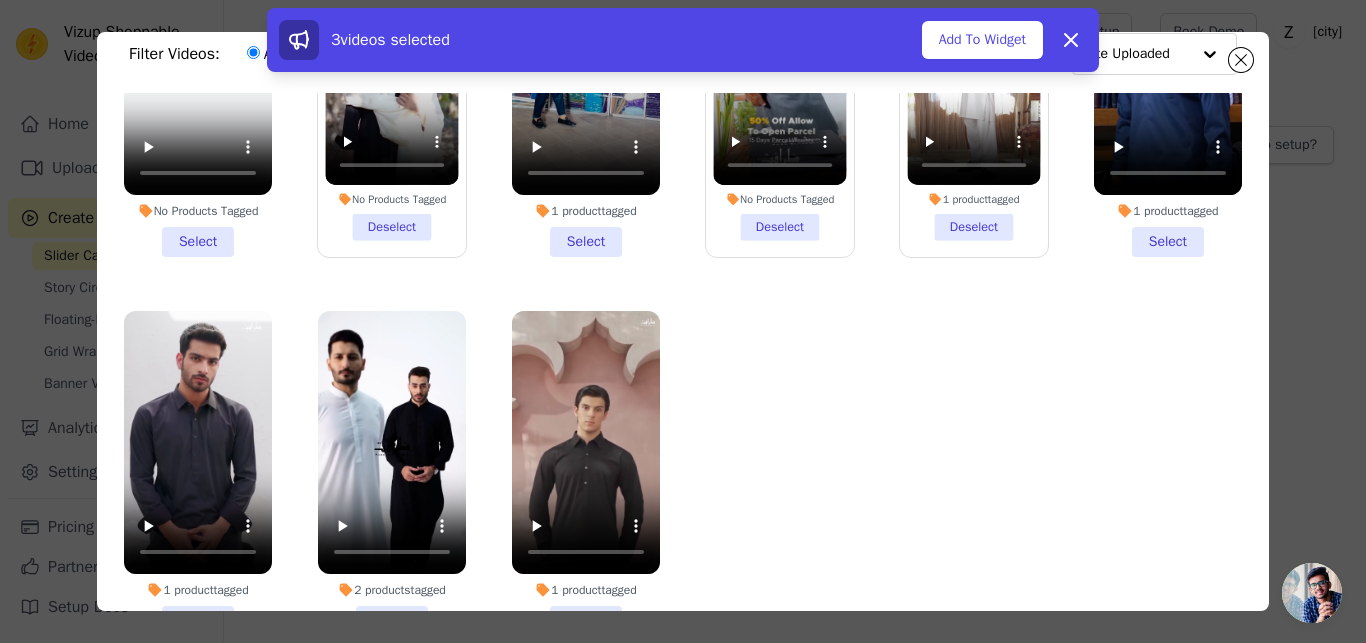 click on "2   products  tagged     Select" at bounding box center [392, 473] 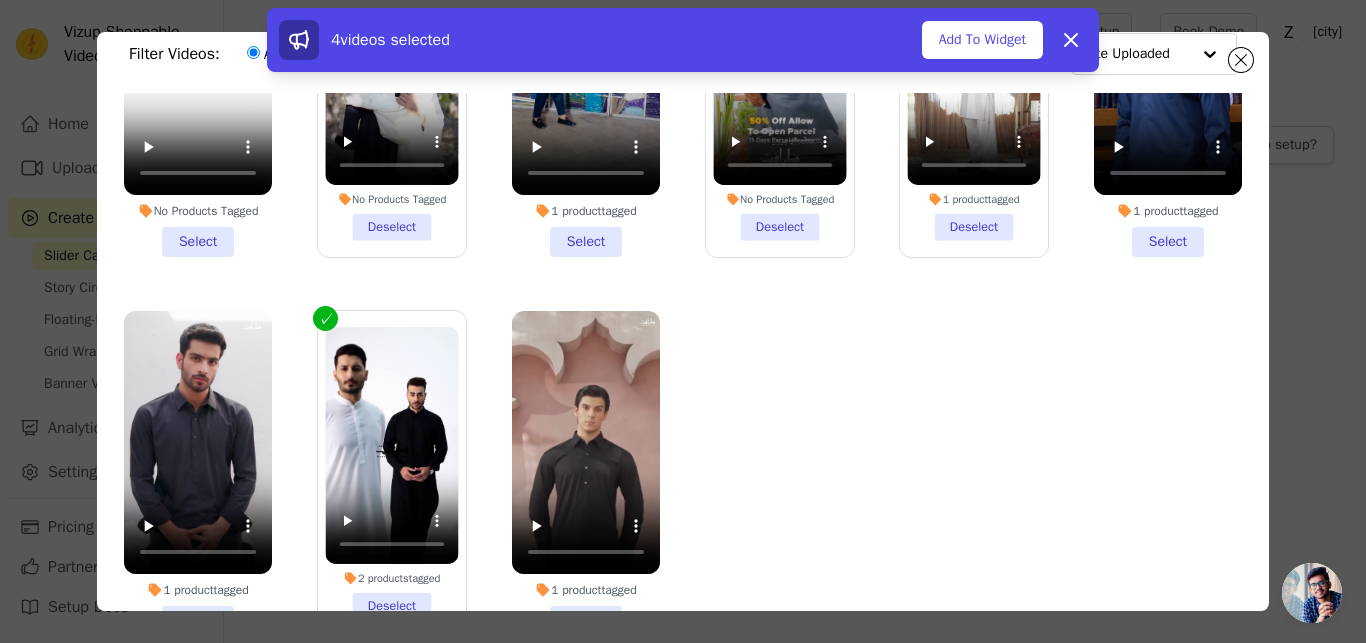 click on "1   product  tagged     Select" at bounding box center (586, 473) 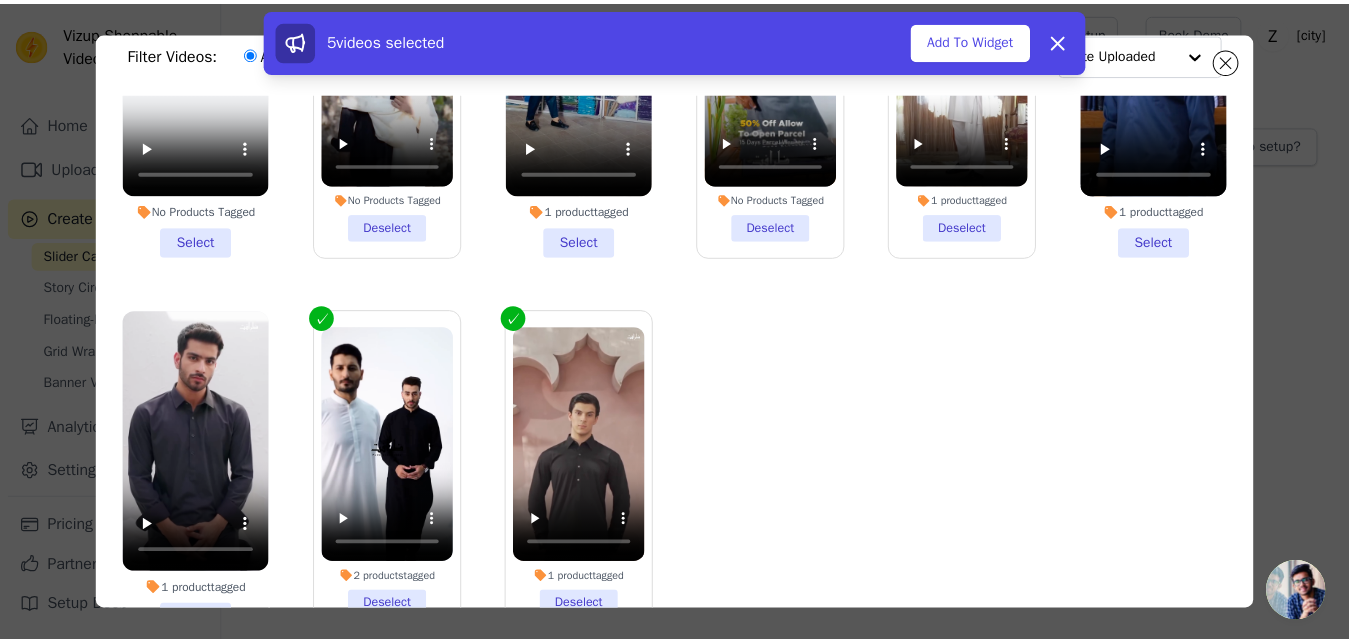 scroll, scrollTop: 0, scrollLeft: 0, axis: both 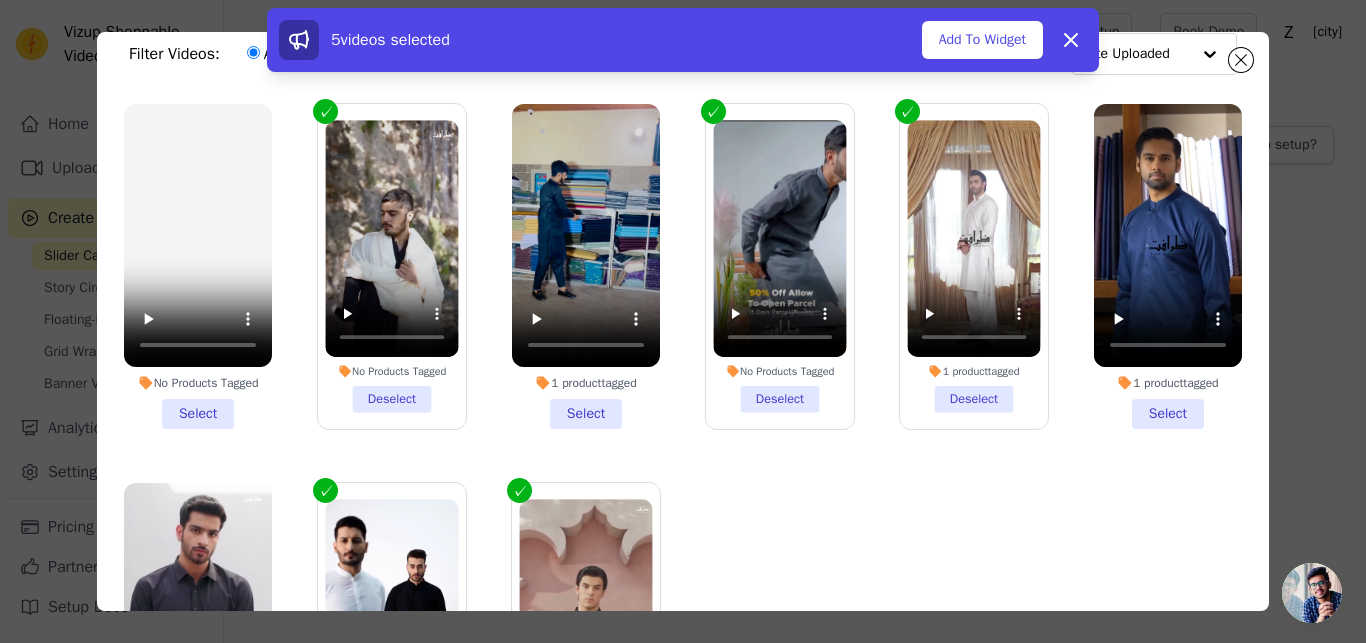 click on "1   product  tagged     Select" at bounding box center (1168, 266) 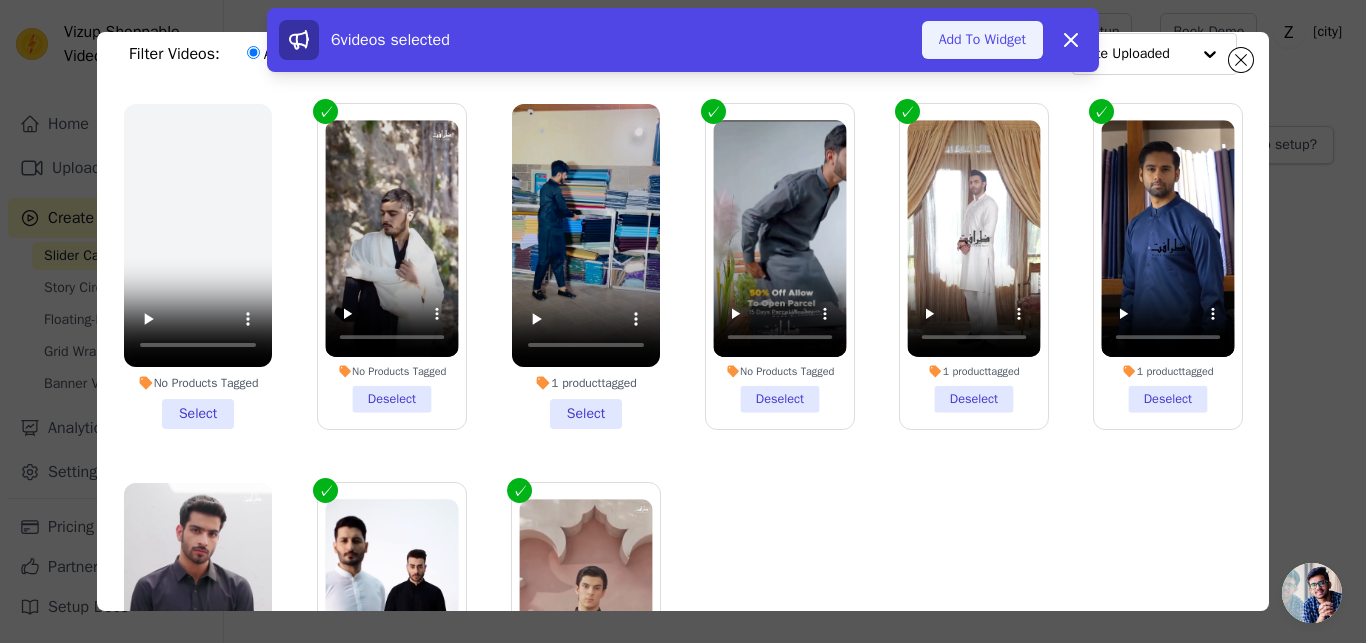 click on "Add To Widget" at bounding box center (982, 40) 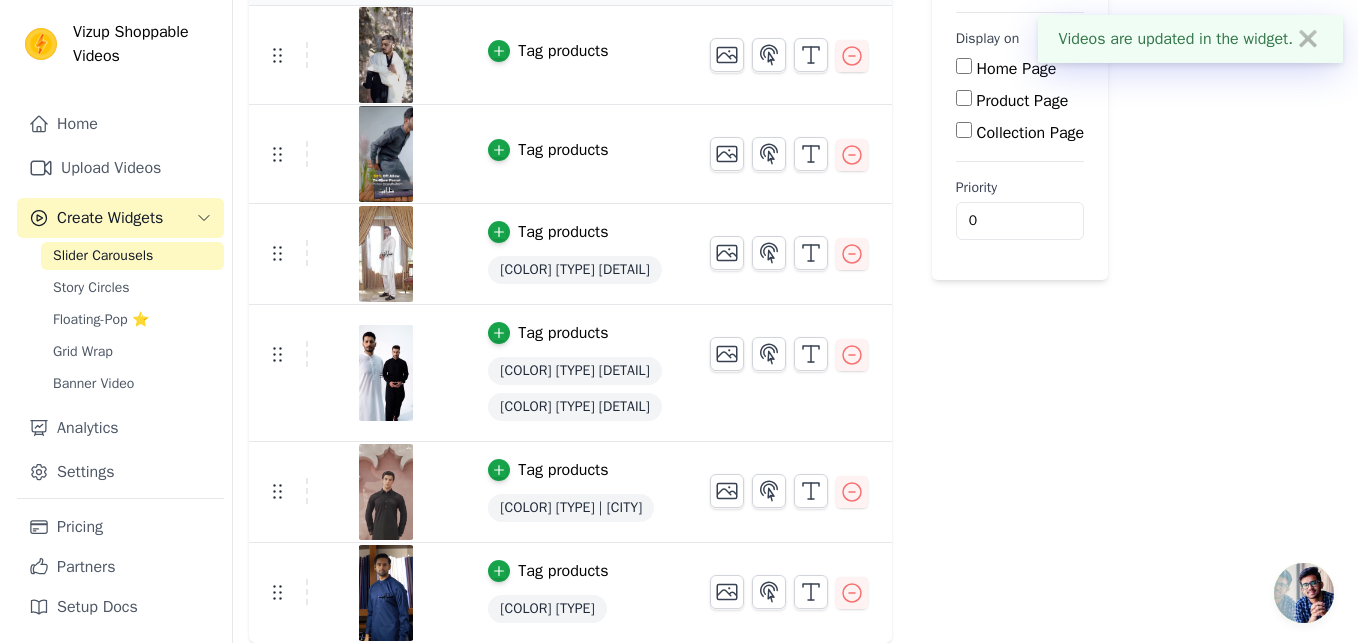scroll, scrollTop: 0, scrollLeft: 0, axis: both 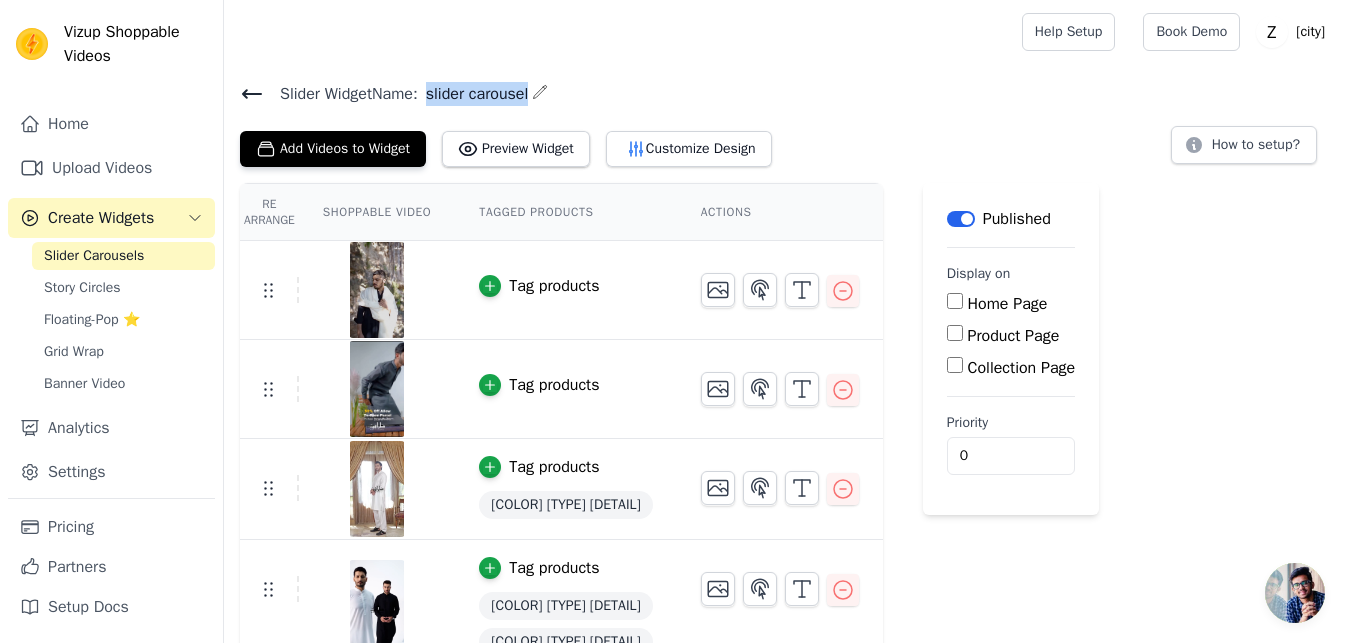 drag, startPoint x: 429, startPoint y: 96, endPoint x: 538, endPoint y: 98, distance: 109.01835 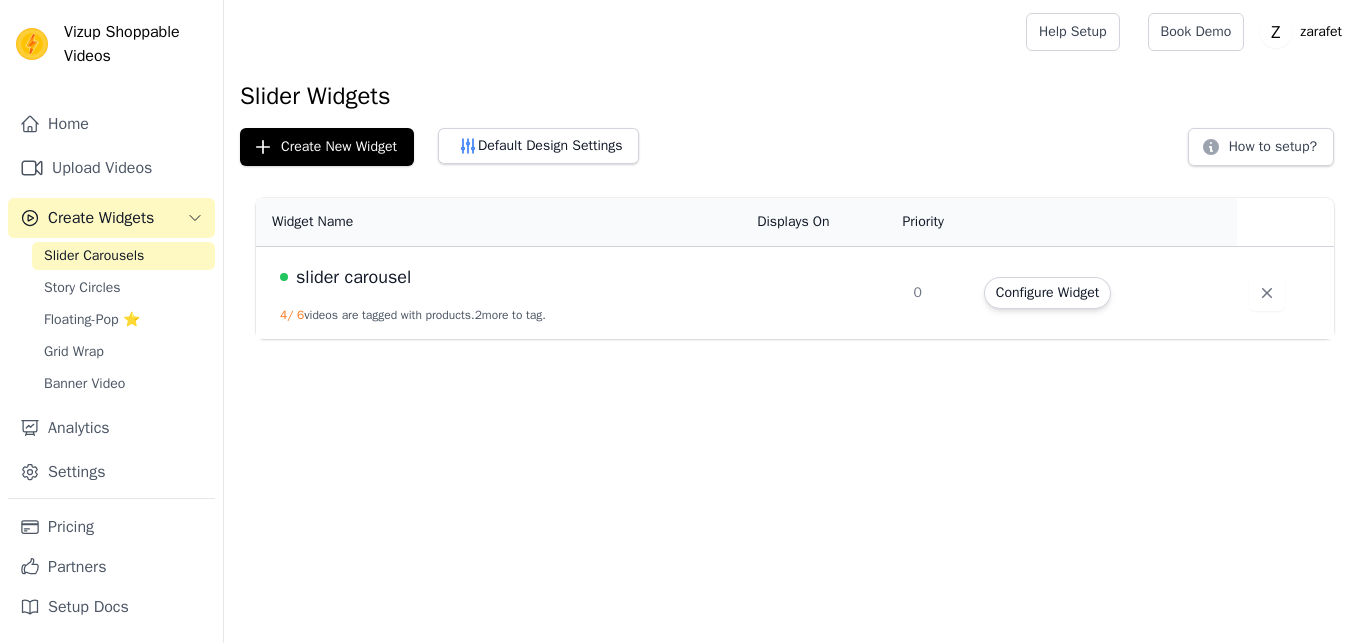 scroll, scrollTop: 0, scrollLeft: 0, axis: both 